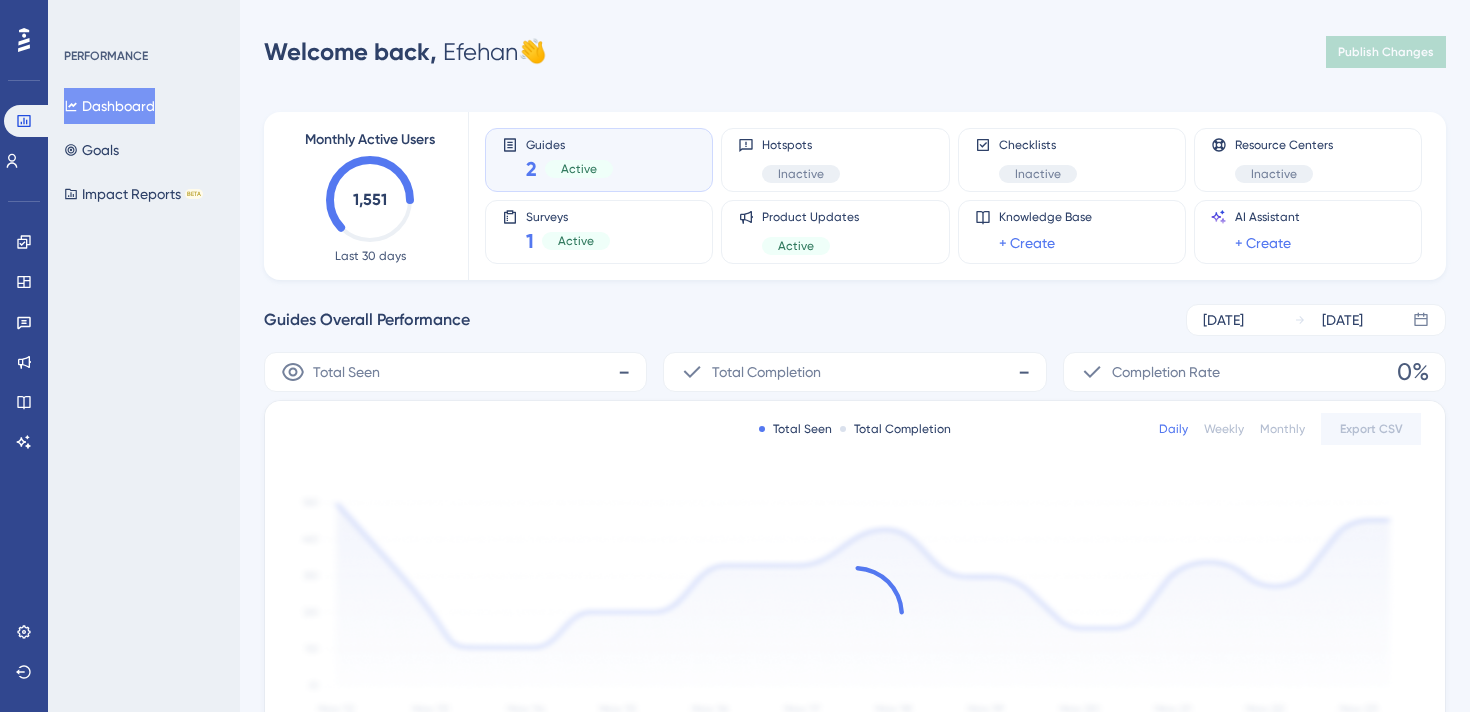 scroll, scrollTop: 0, scrollLeft: 0, axis: both 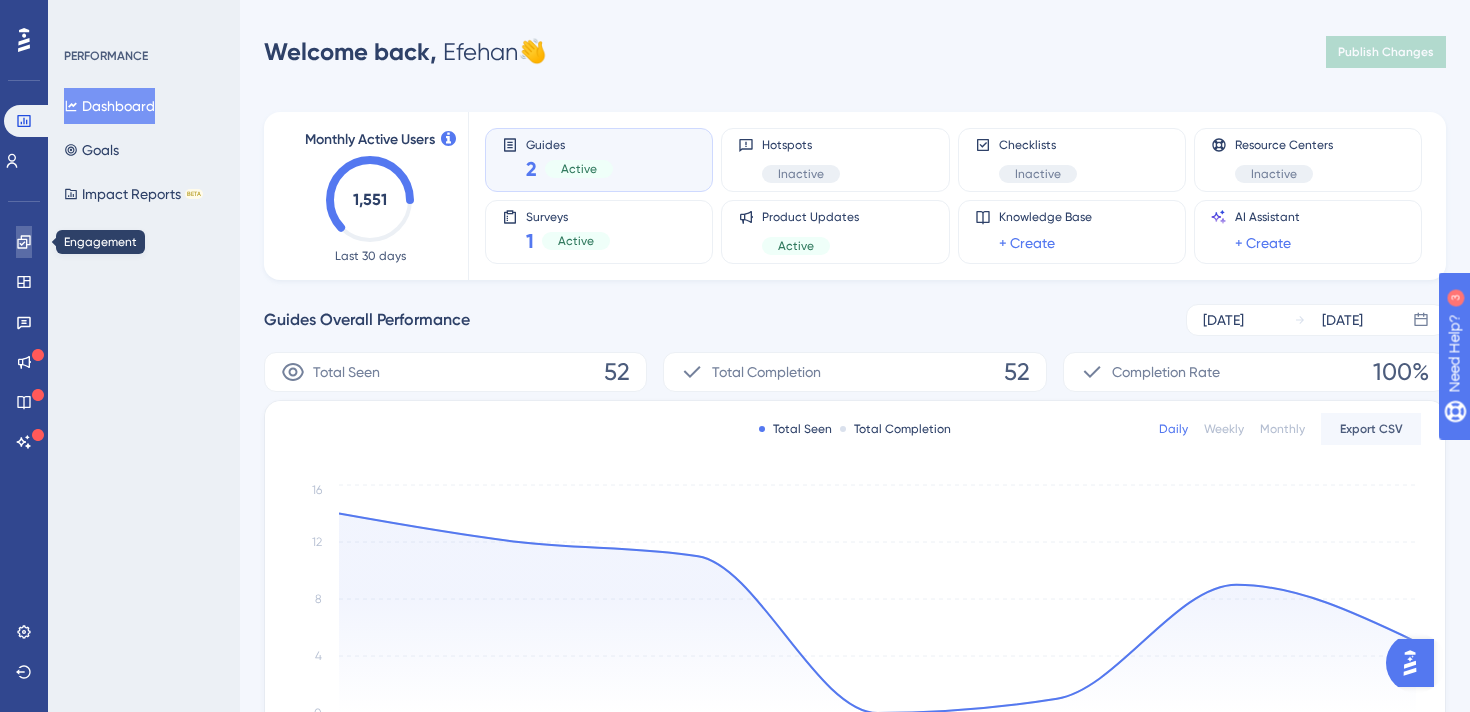 click 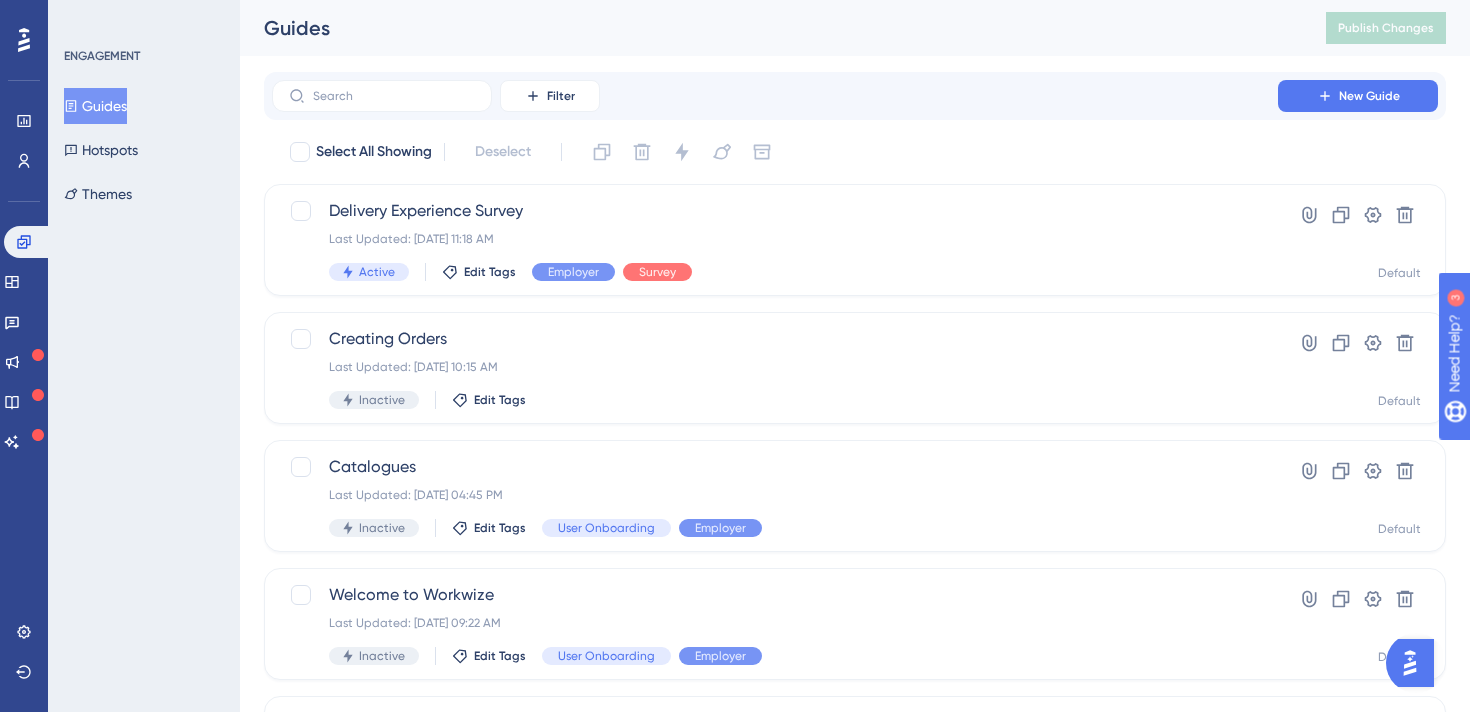 scroll, scrollTop: 840, scrollLeft: 0, axis: vertical 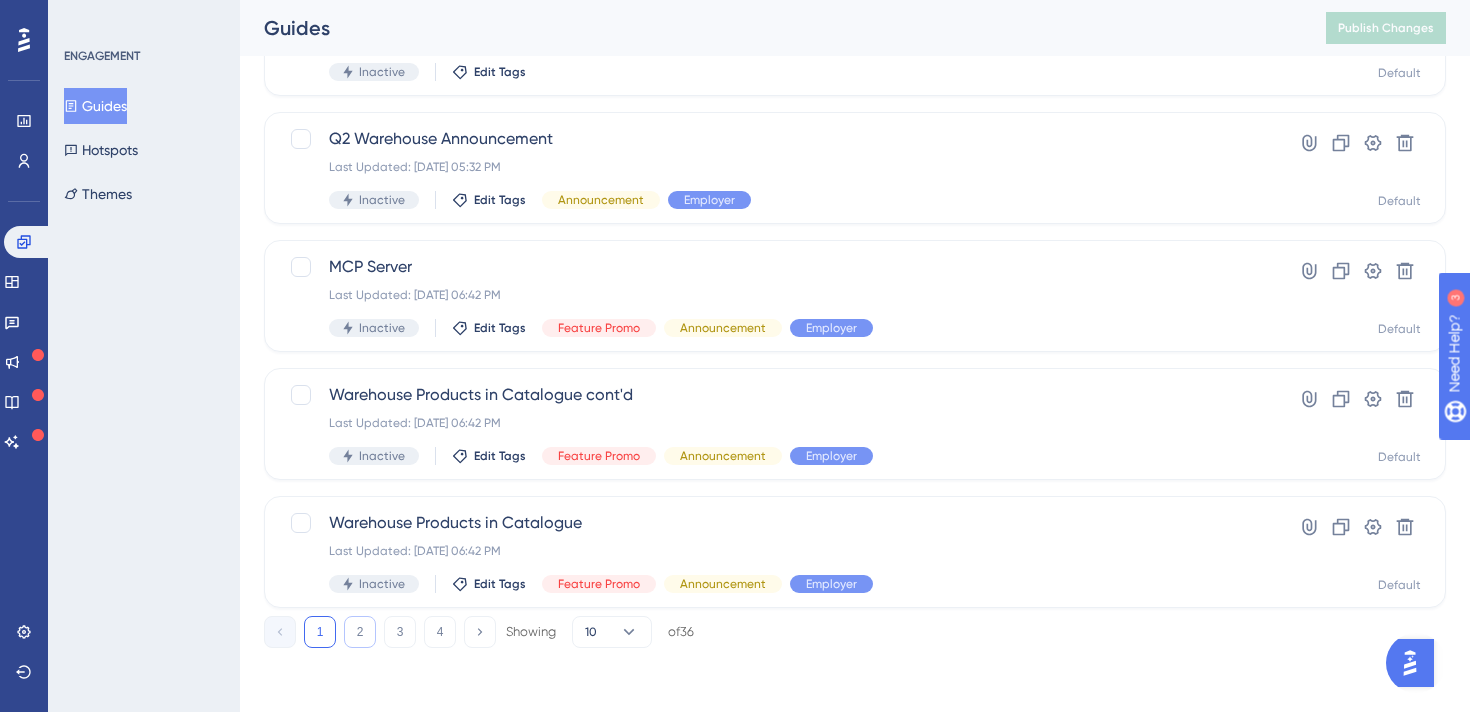 click on "2" at bounding box center [360, 632] 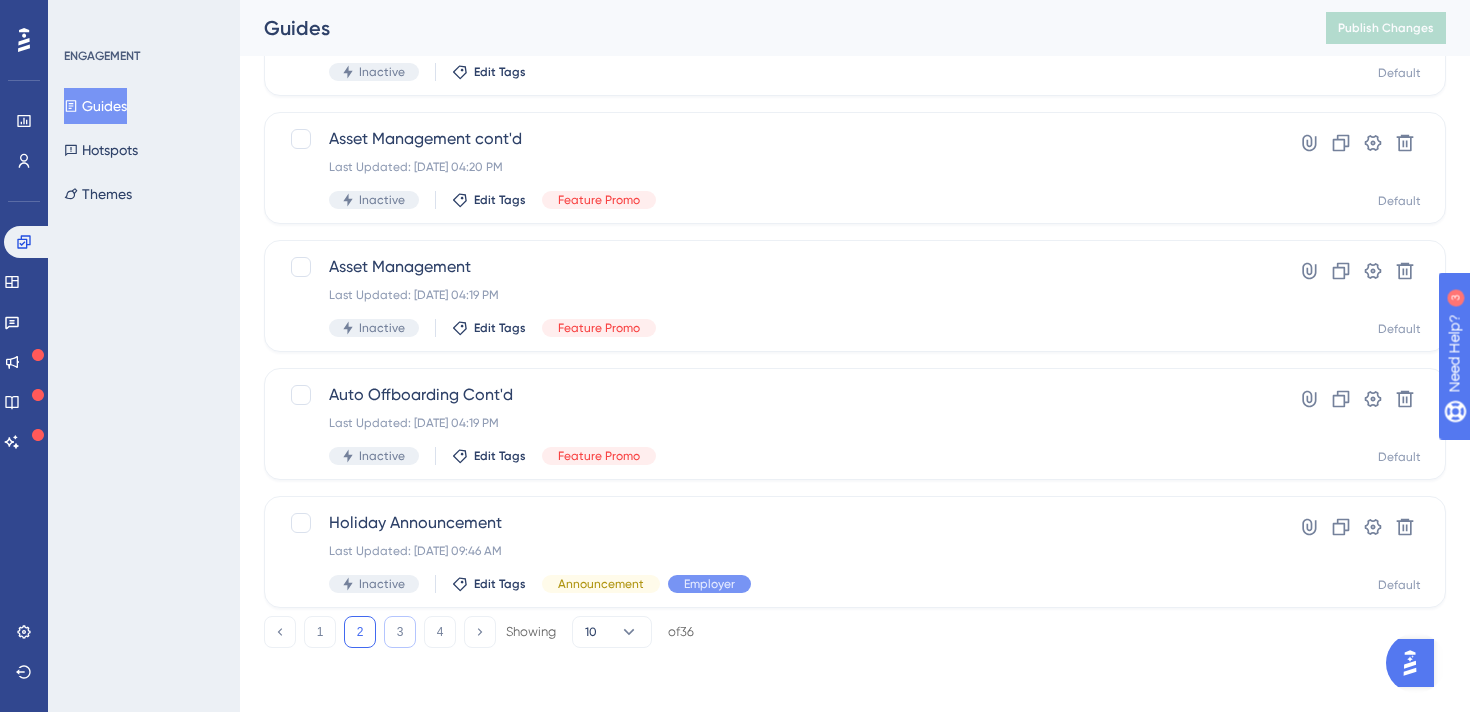 click on "3" at bounding box center [400, 632] 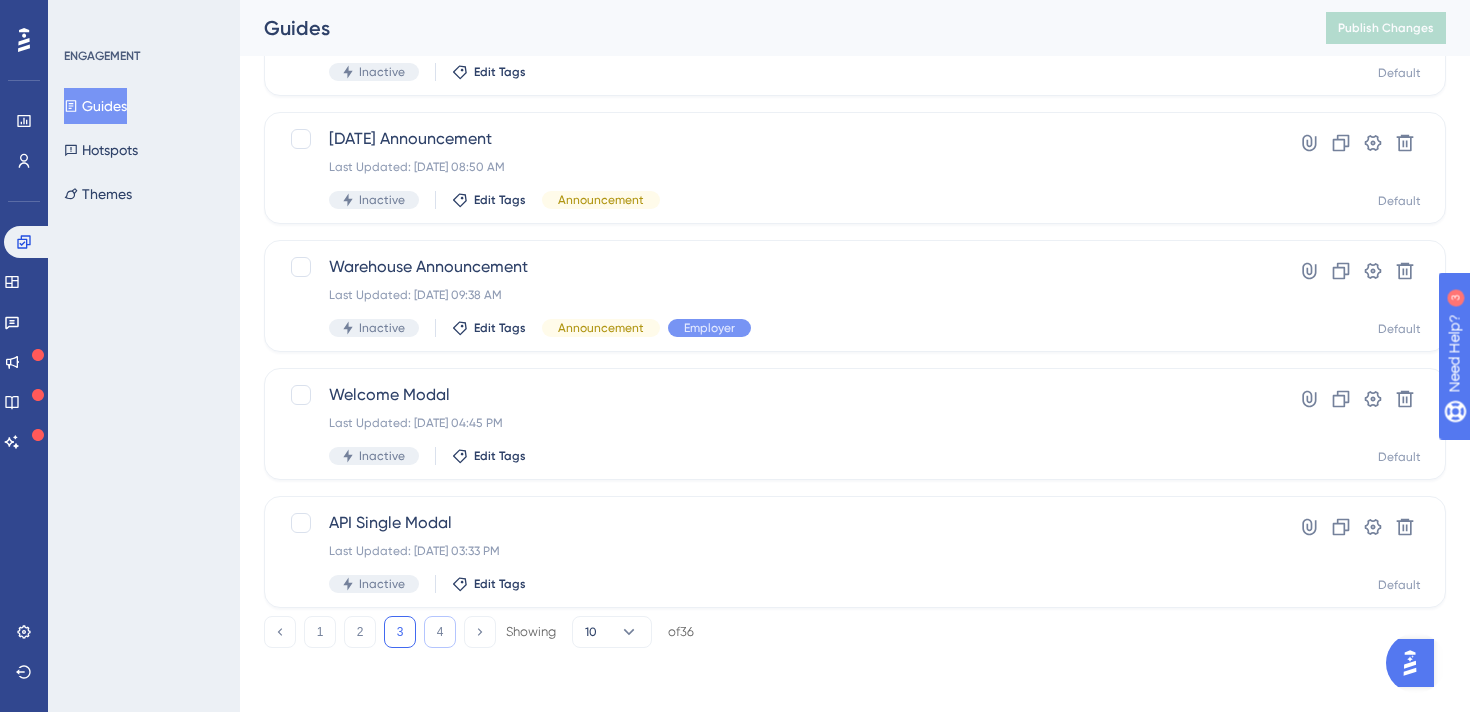 click on "4" at bounding box center [440, 632] 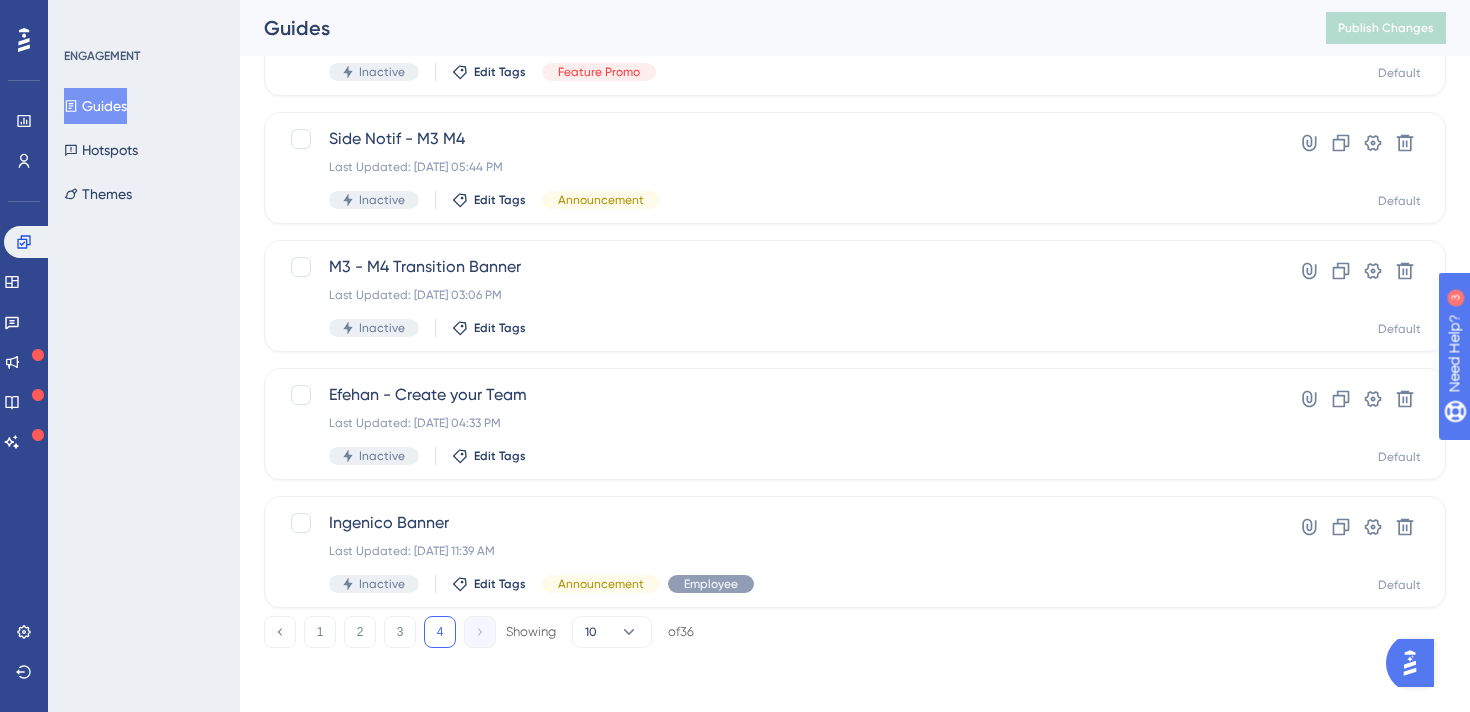 scroll, scrollTop: 328, scrollLeft: 0, axis: vertical 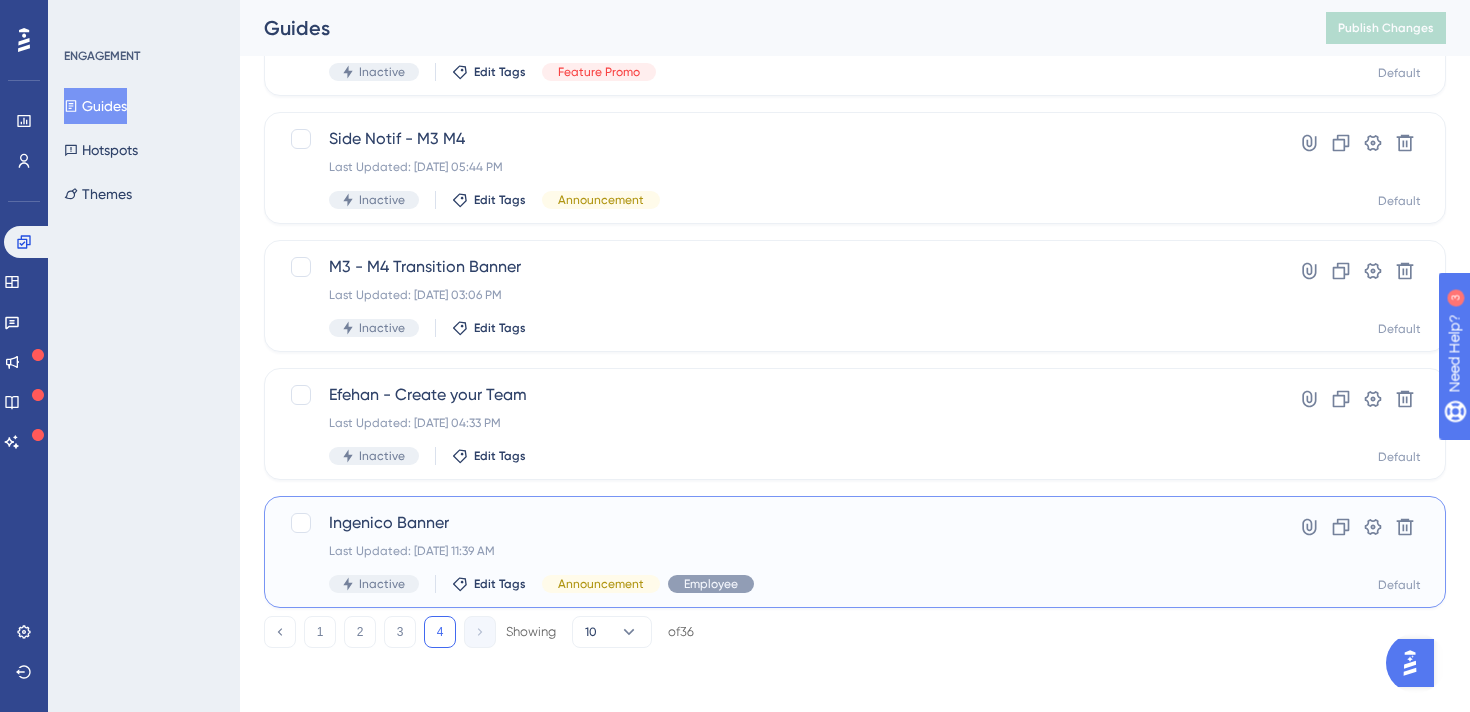 click on "Ingenico Banner" at bounding box center (775, 523) 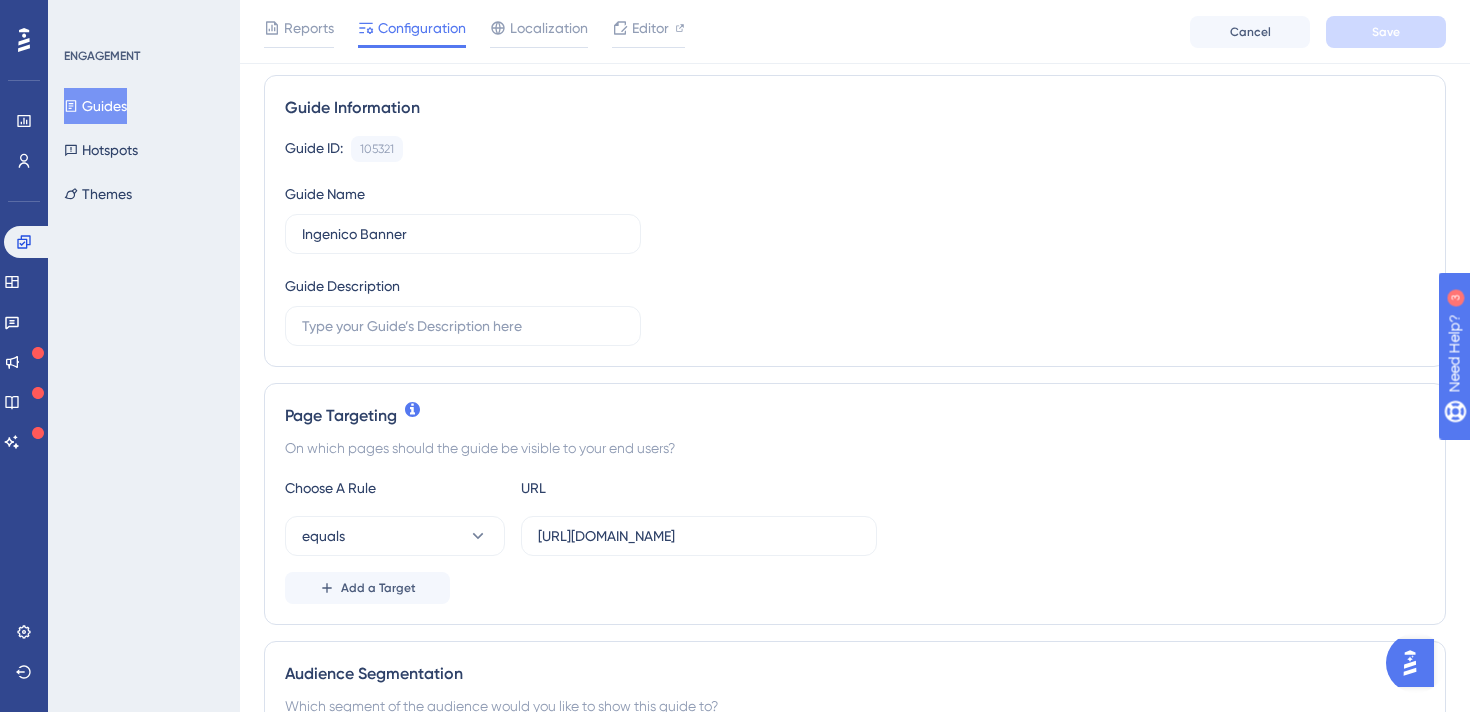 scroll, scrollTop: 436, scrollLeft: 0, axis: vertical 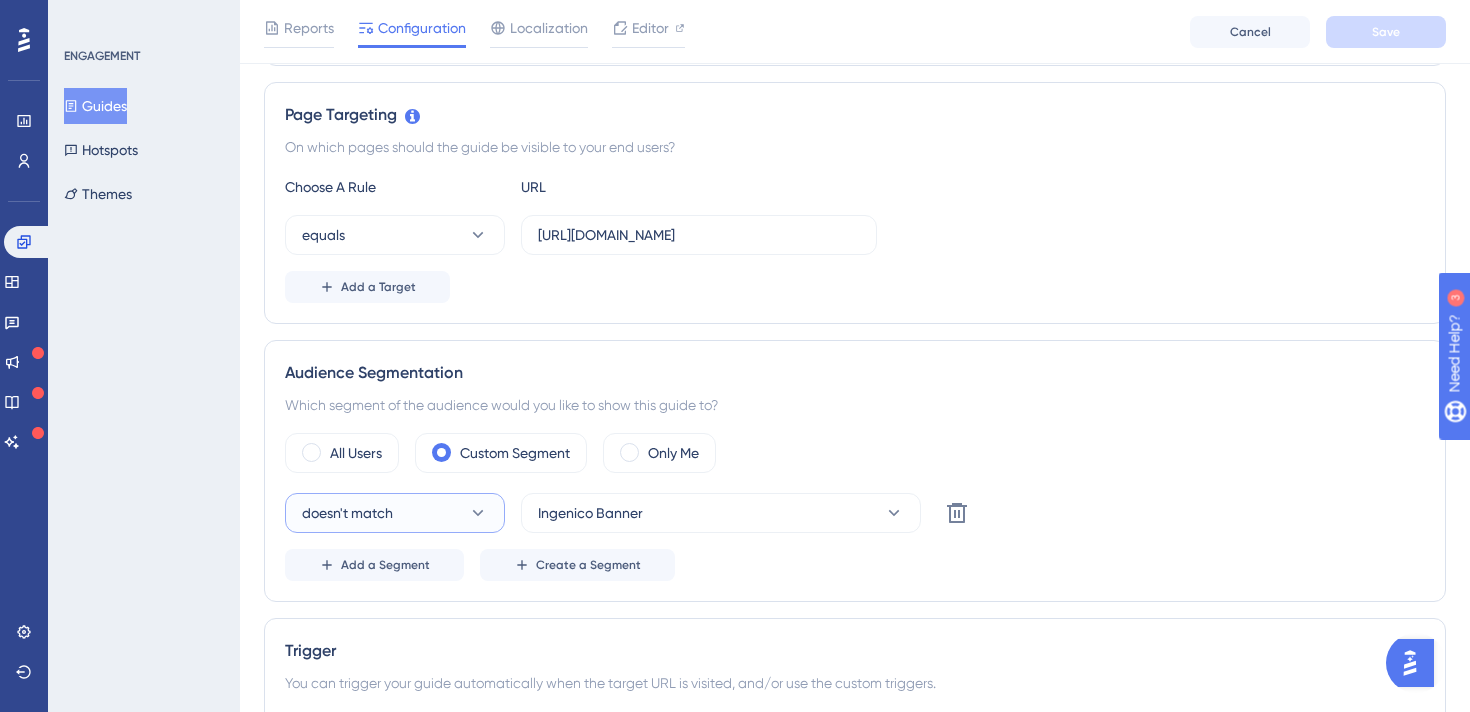 click on "doesn't match" at bounding box center [395, 513] 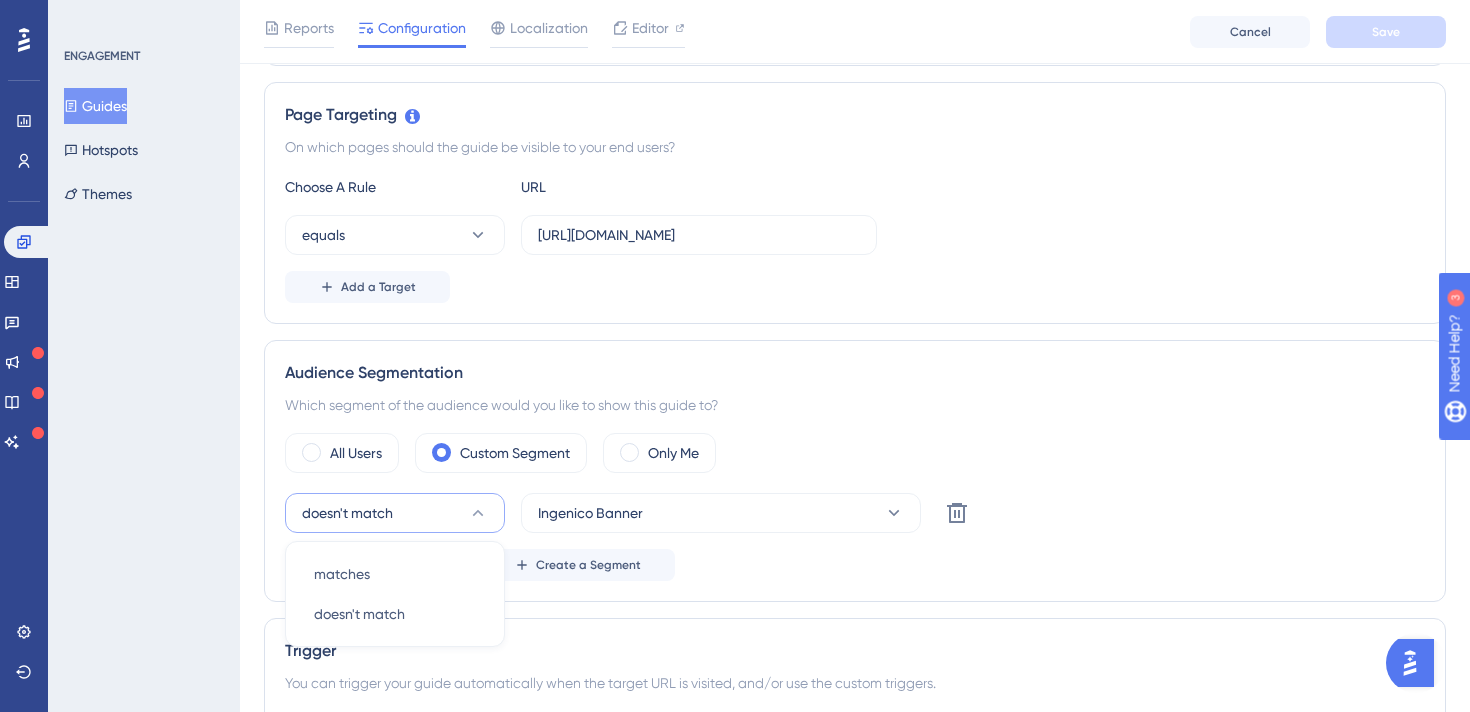 scroll, scrollTop: 674, scrollLeft: 0, axis: vertical 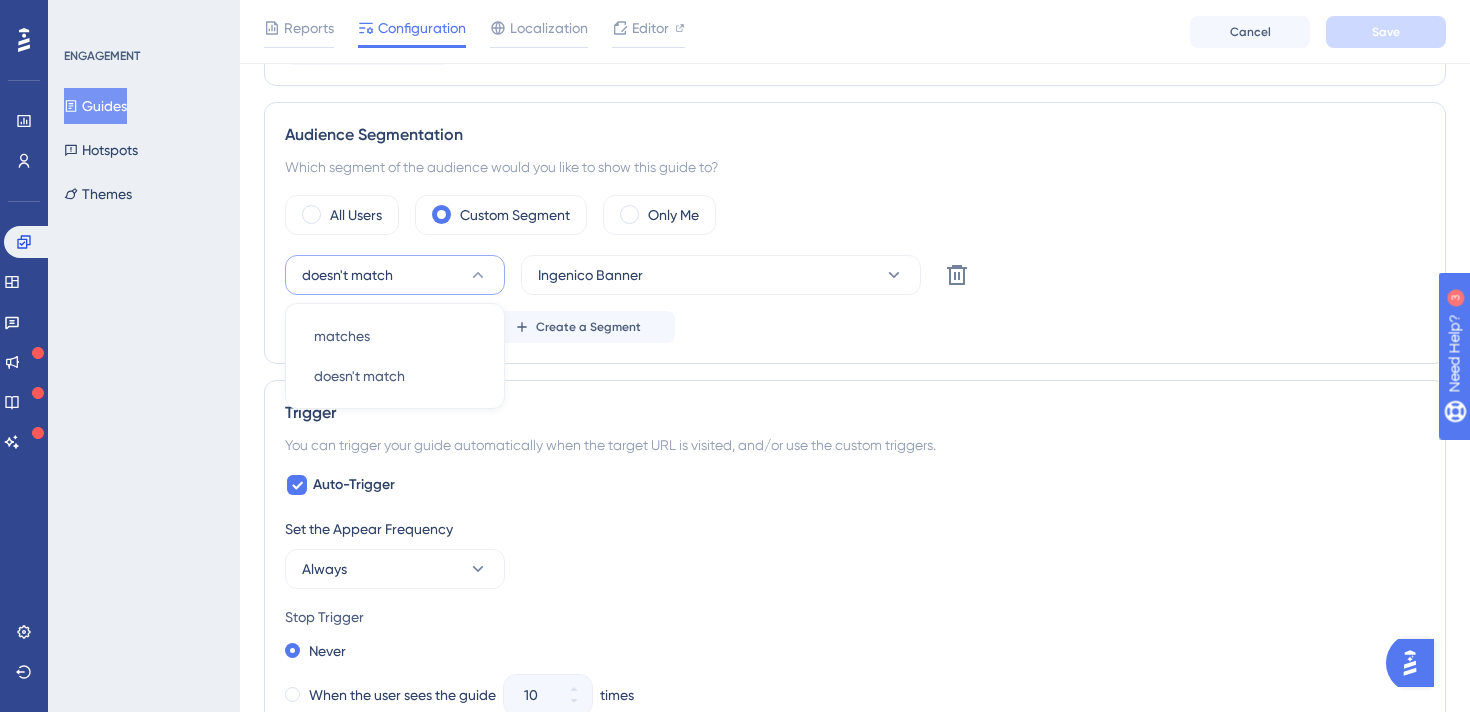 click on "Trigger You can trigger your guide automatically when the target URL is visited,
and/or use the custom triggers. Auto-Trigger Set the Appear Frequency Always Stop Trigger Never When the user sees the guide 10 times When the user completes the guide When the user reaches the custom goal Set the Display Priority This option will set the display priority between
auto-triggered materials in cases of conflicts between multiple materials Medium Custom Triggers" at bounding box center (855, 667) 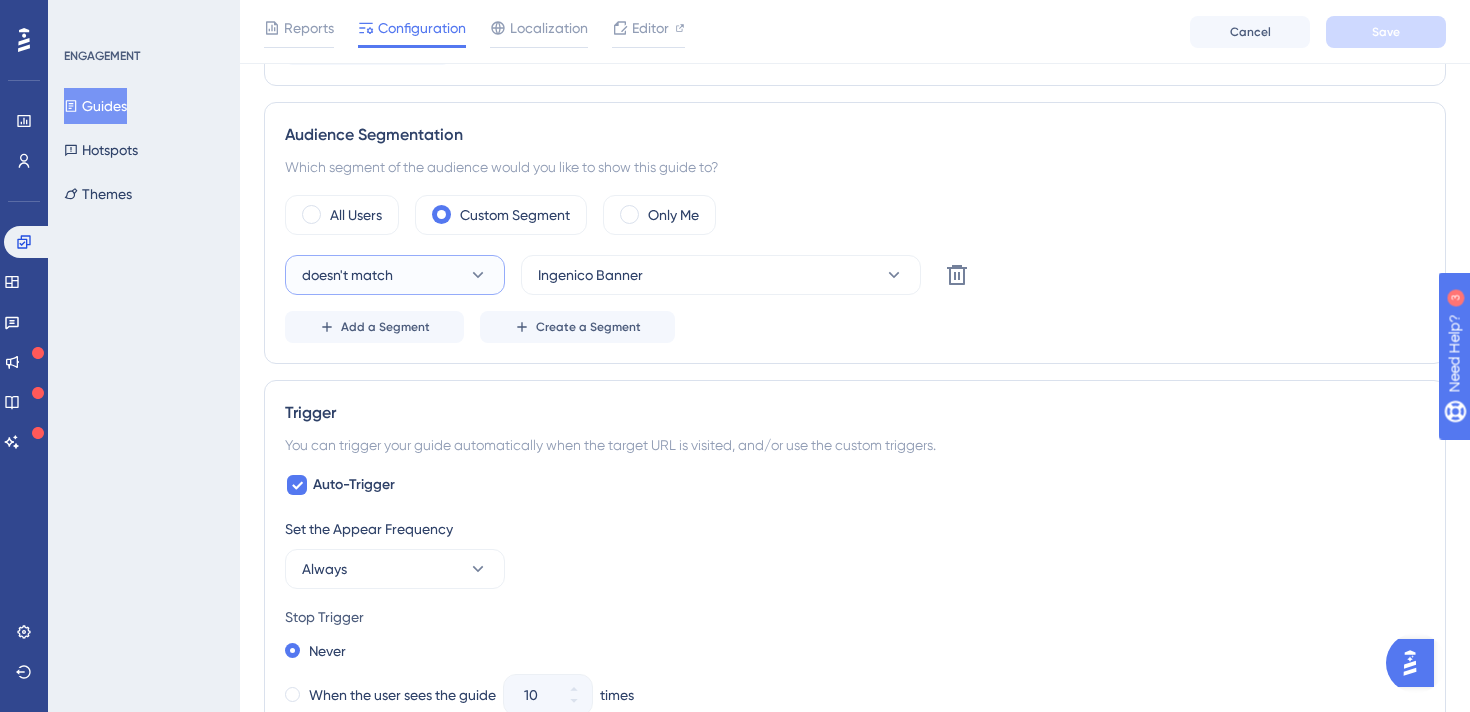 click on "doesn't match" at bounding box center [347, 275] 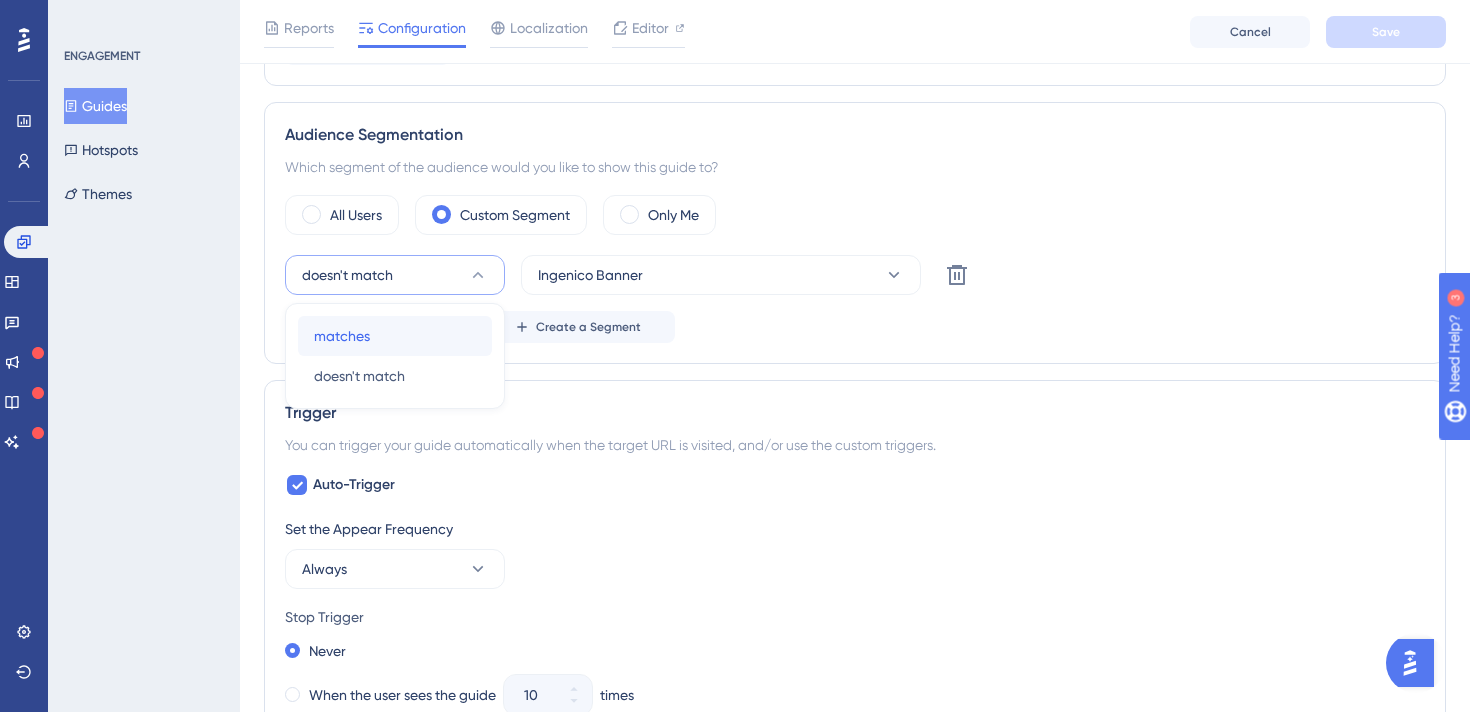 click on "matches matches" at bounding box center [395, 336] 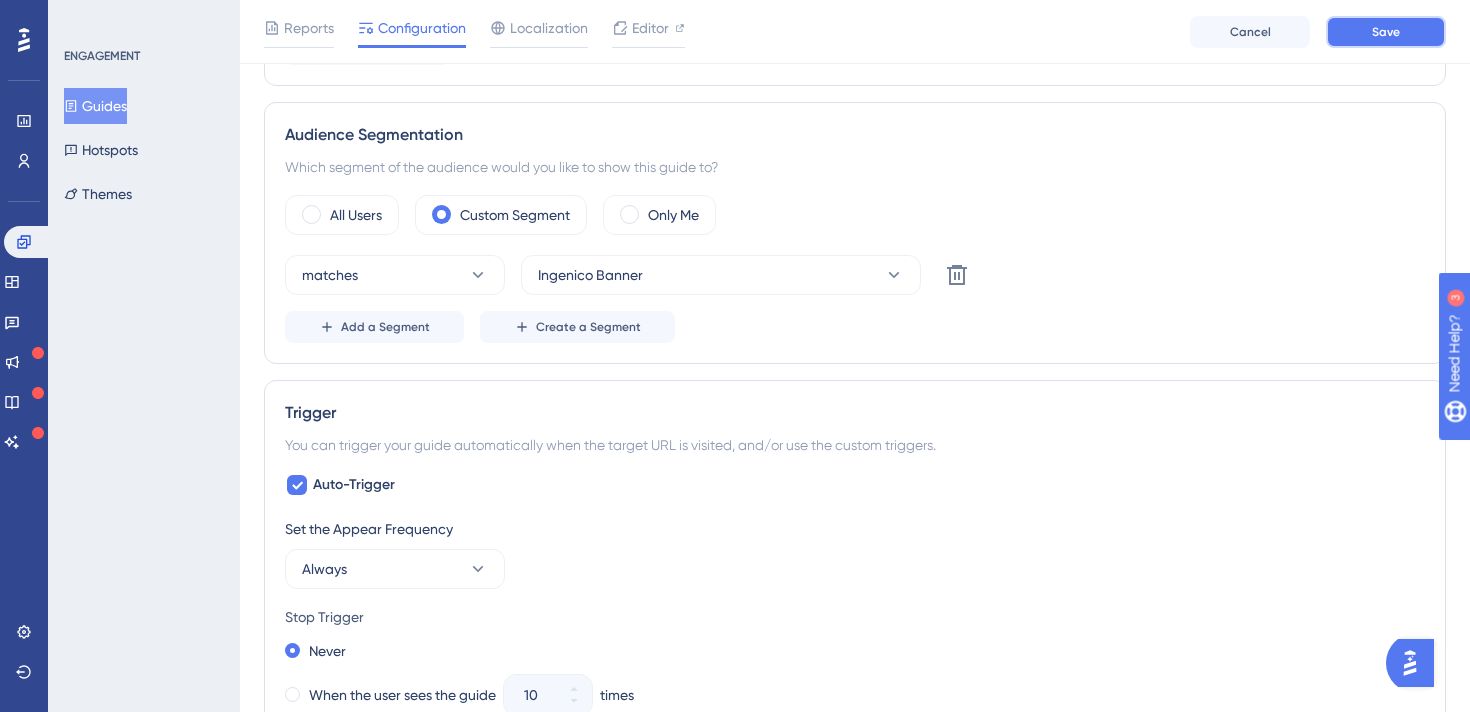 click on "Save" at bounding box center [1386, 32] 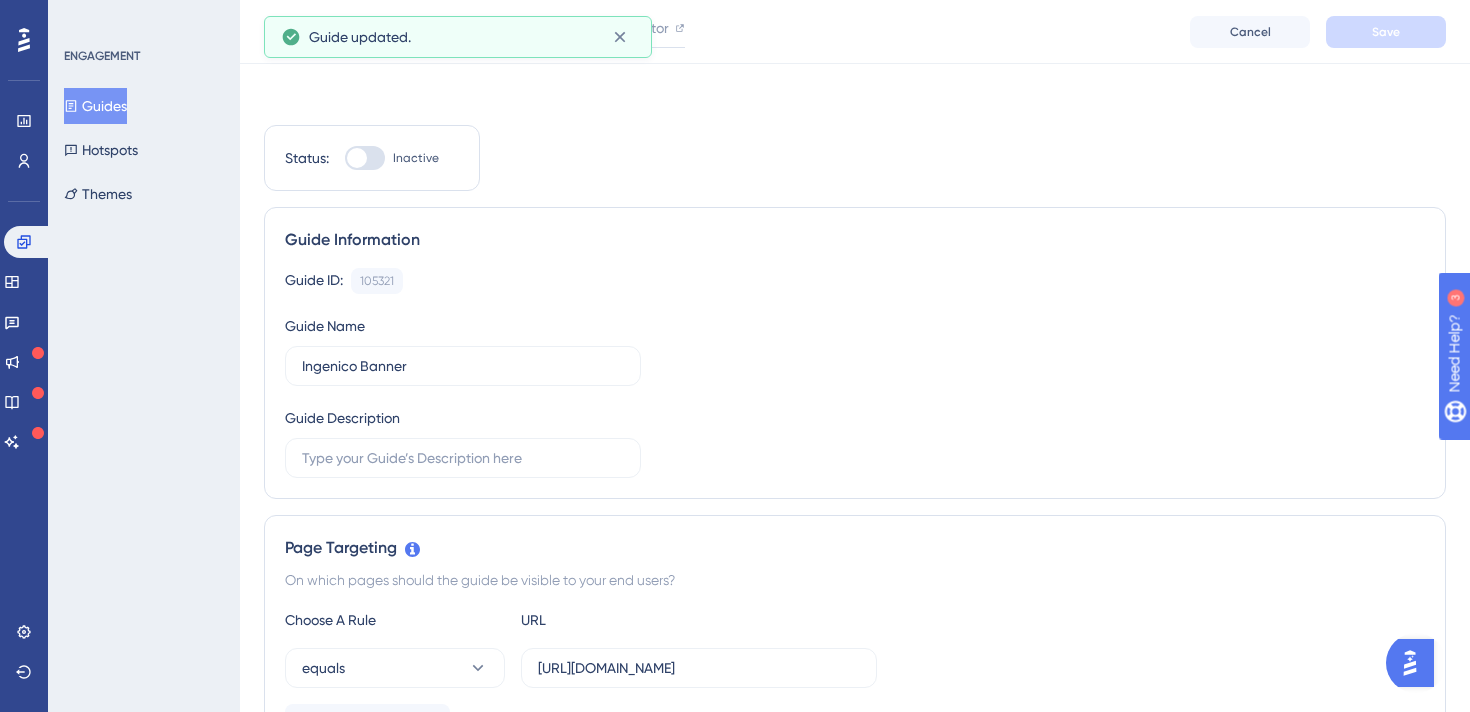 scroll, scrollTop: 0, scrollLeft: 0, axis: both 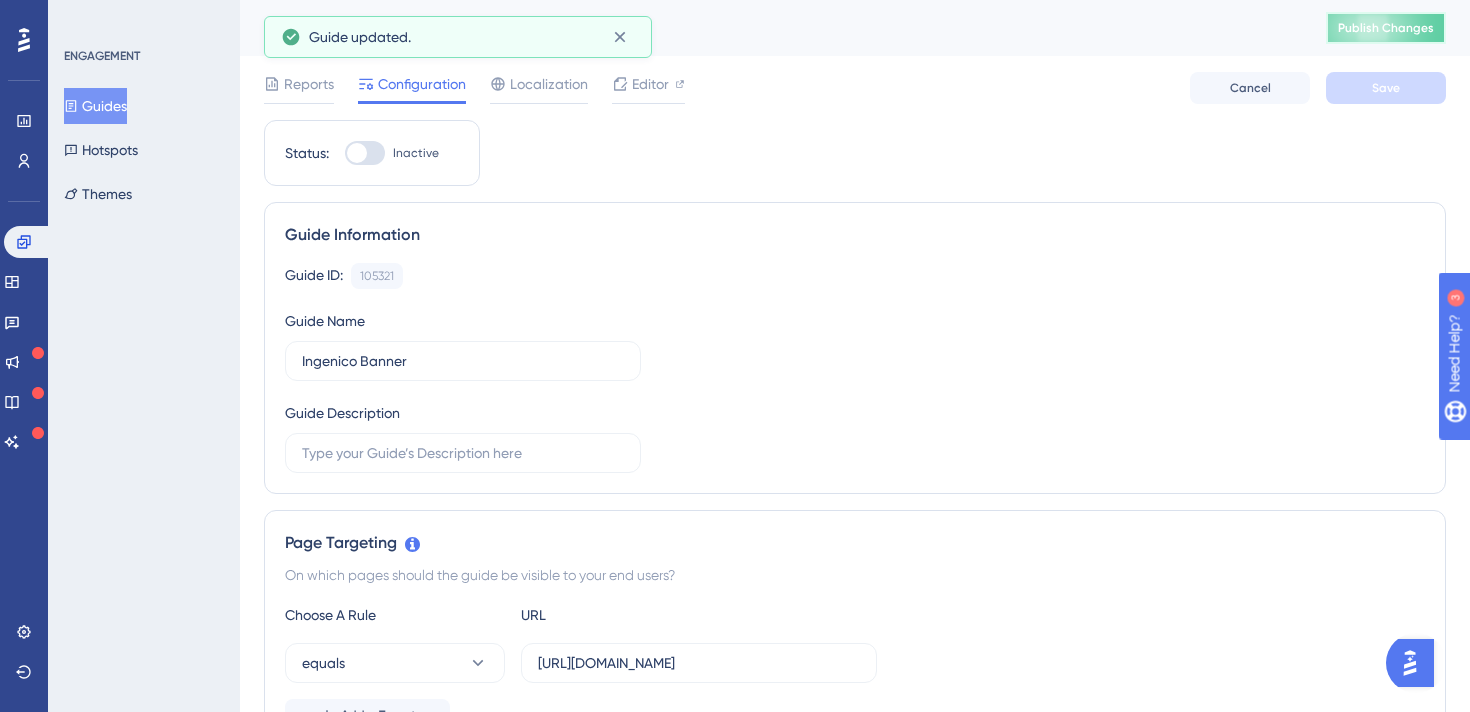 click on "Publish Changes" at bounding box center [1386, 28] 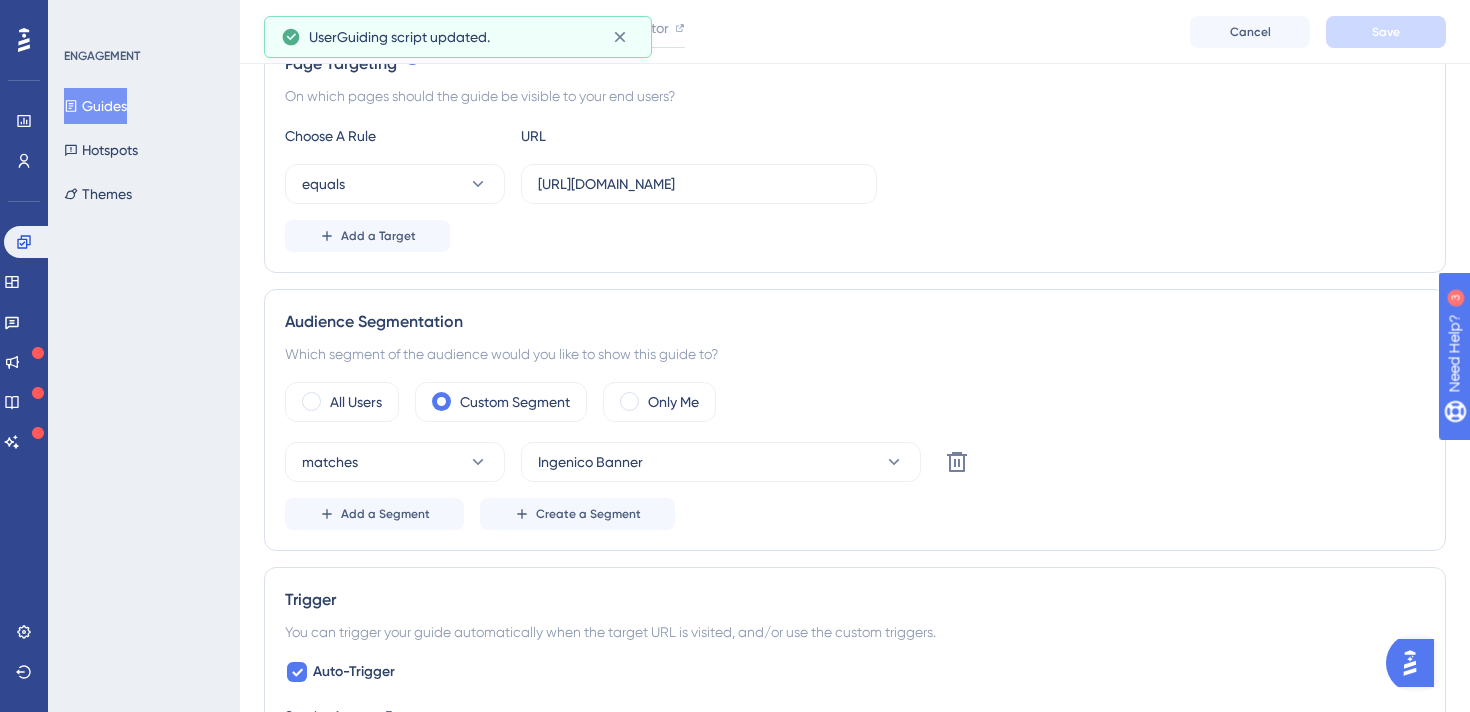 scroll, scrollTop: 483, scrollLeft: 0, axis: vertical 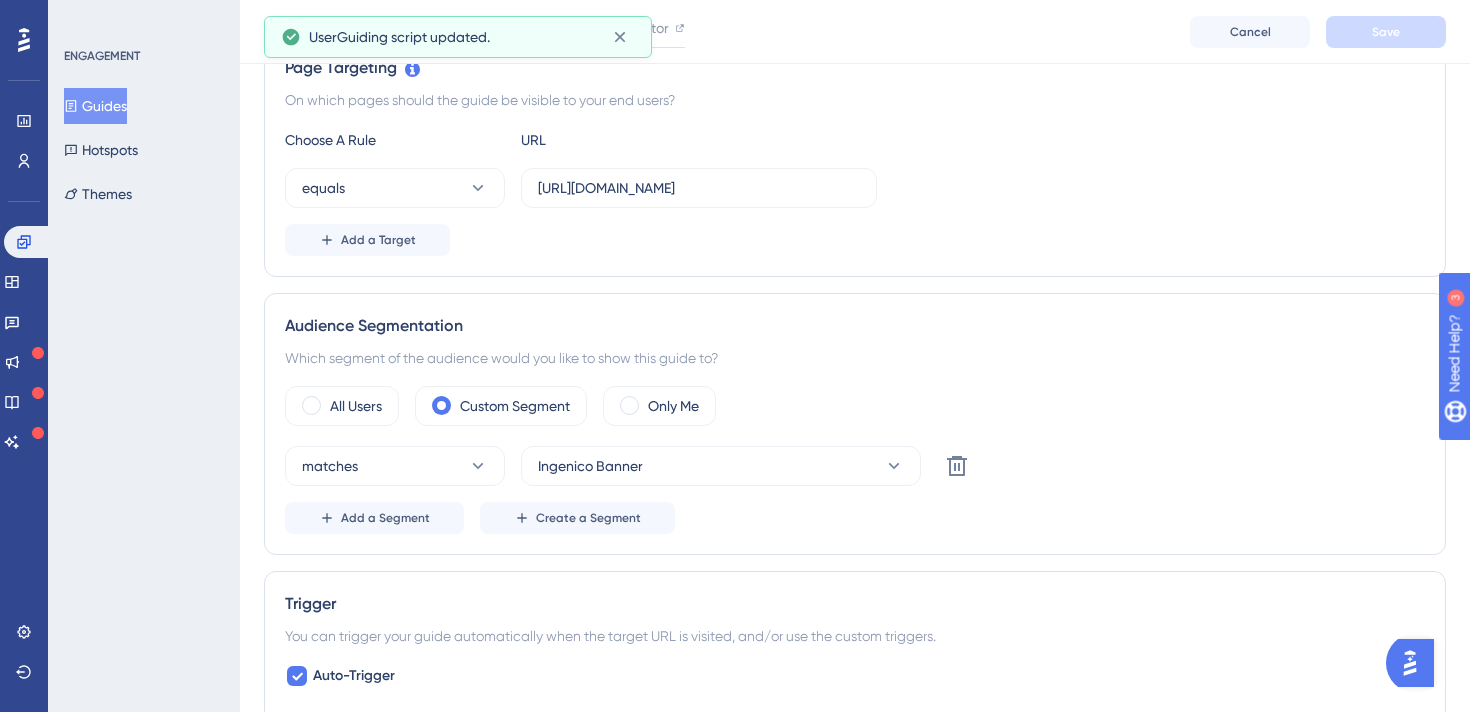 click on "Guides" at bounding box center [95, 106] 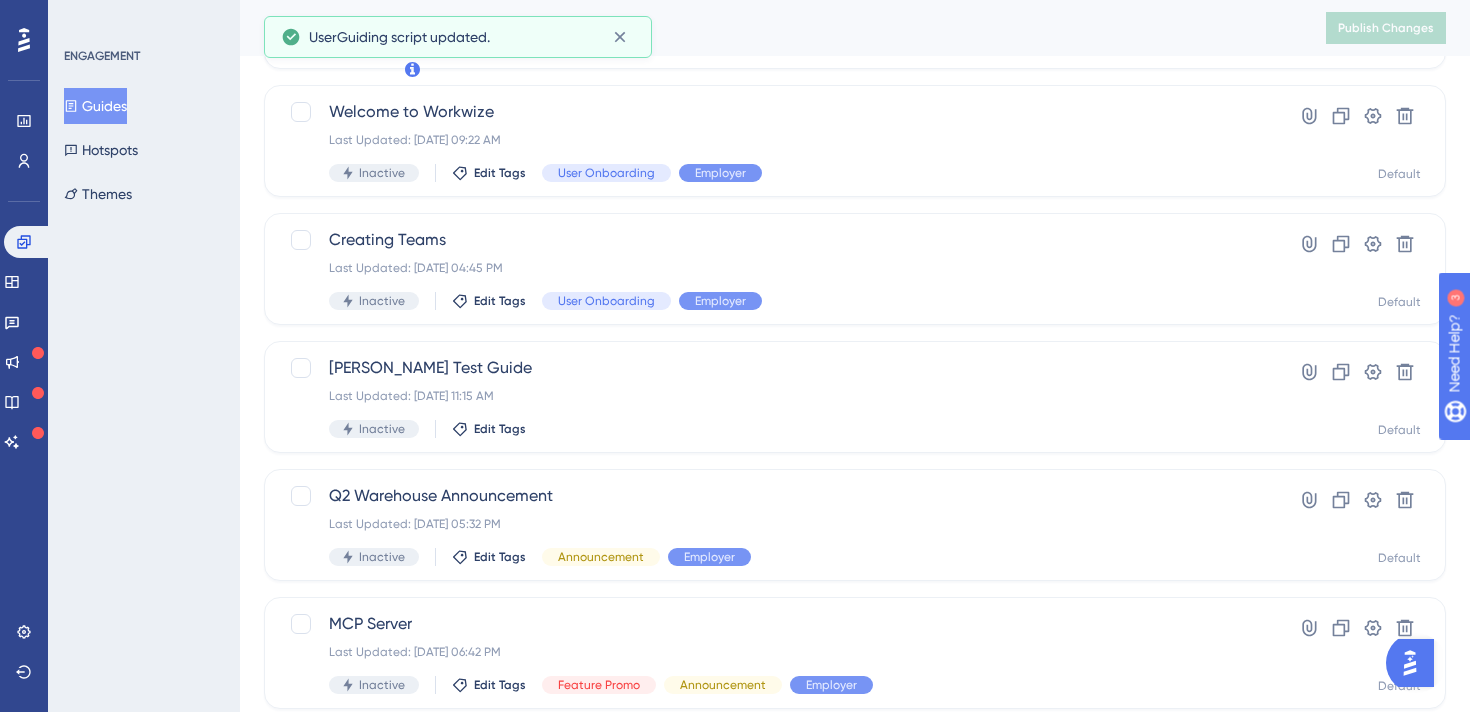 scroll, scrollTop: 0, scrollLeft: 0, axis: both 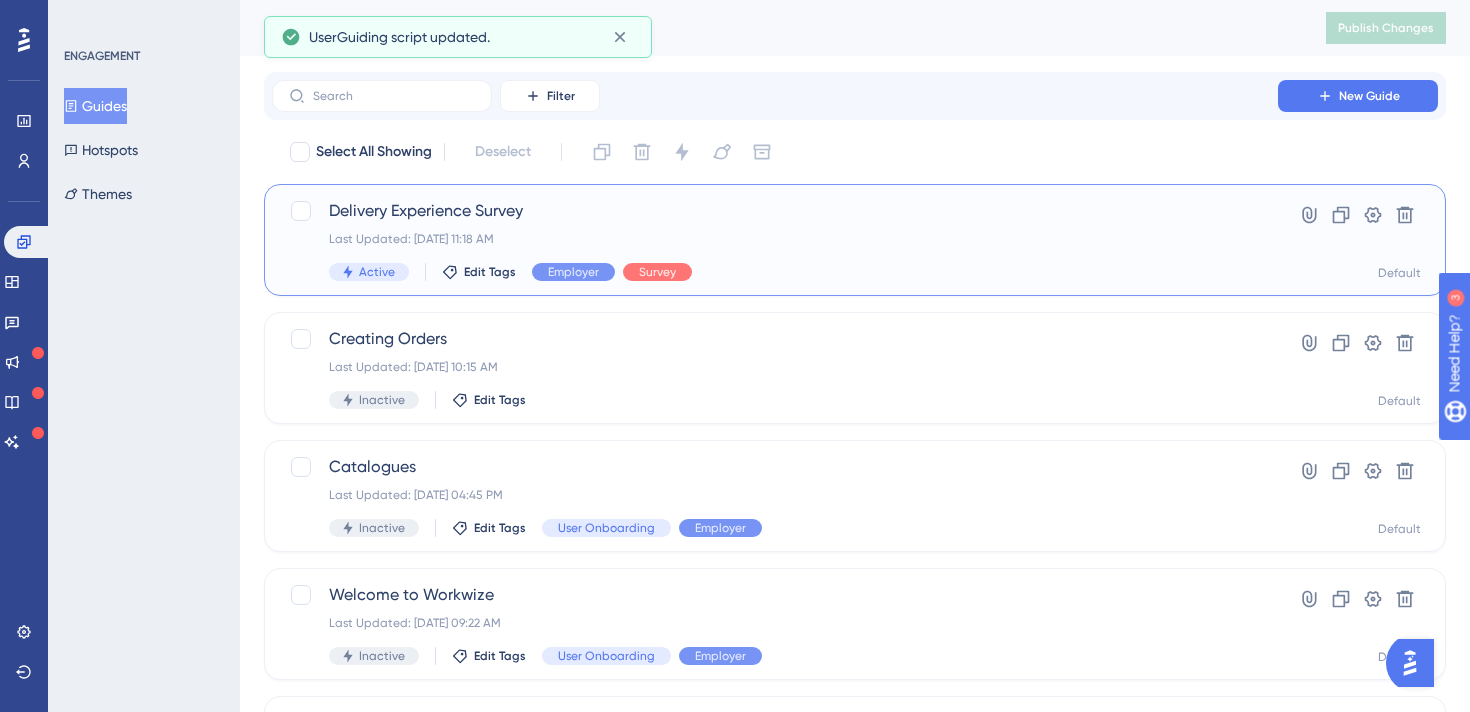 click on "Last Updated: [DATE] 11:18 AM" at bounding box center [775, 239] 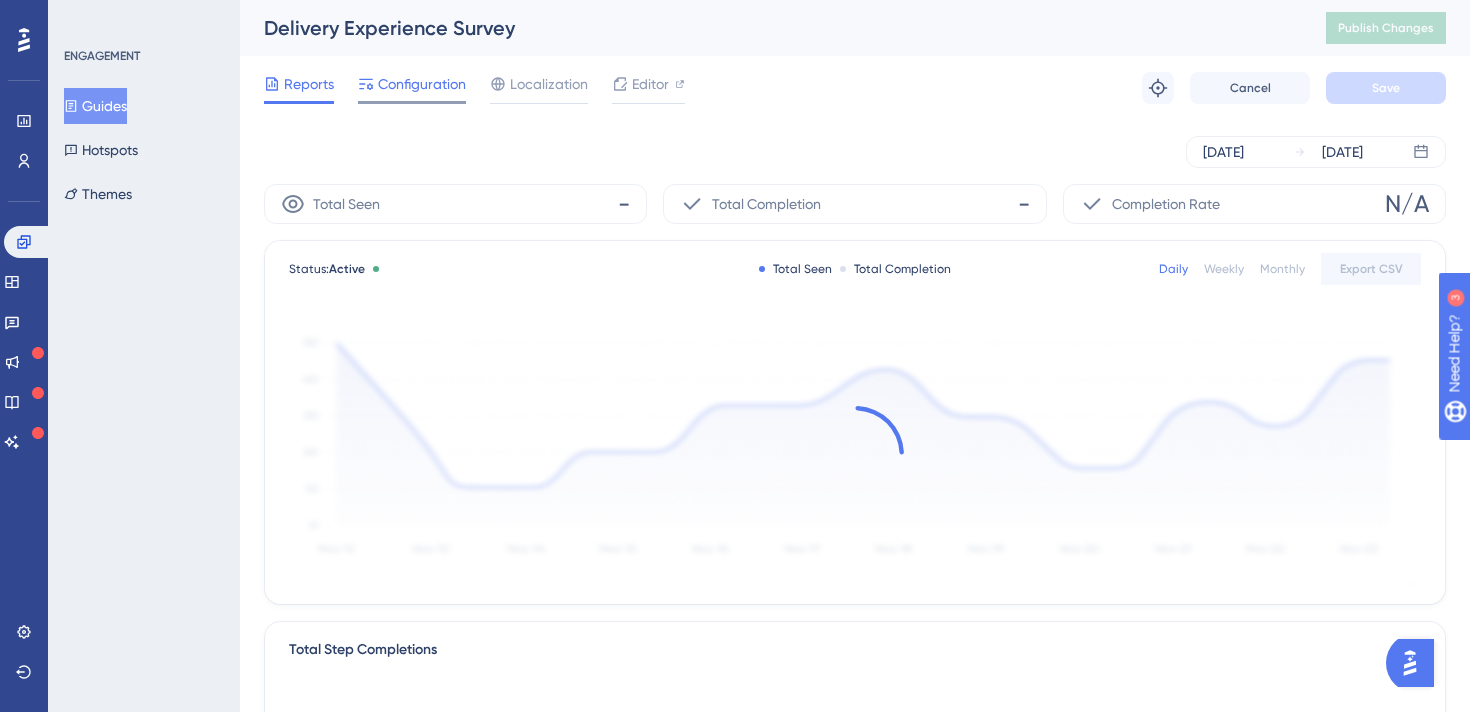 click on "Configuration" at bounding box center [422, 84] 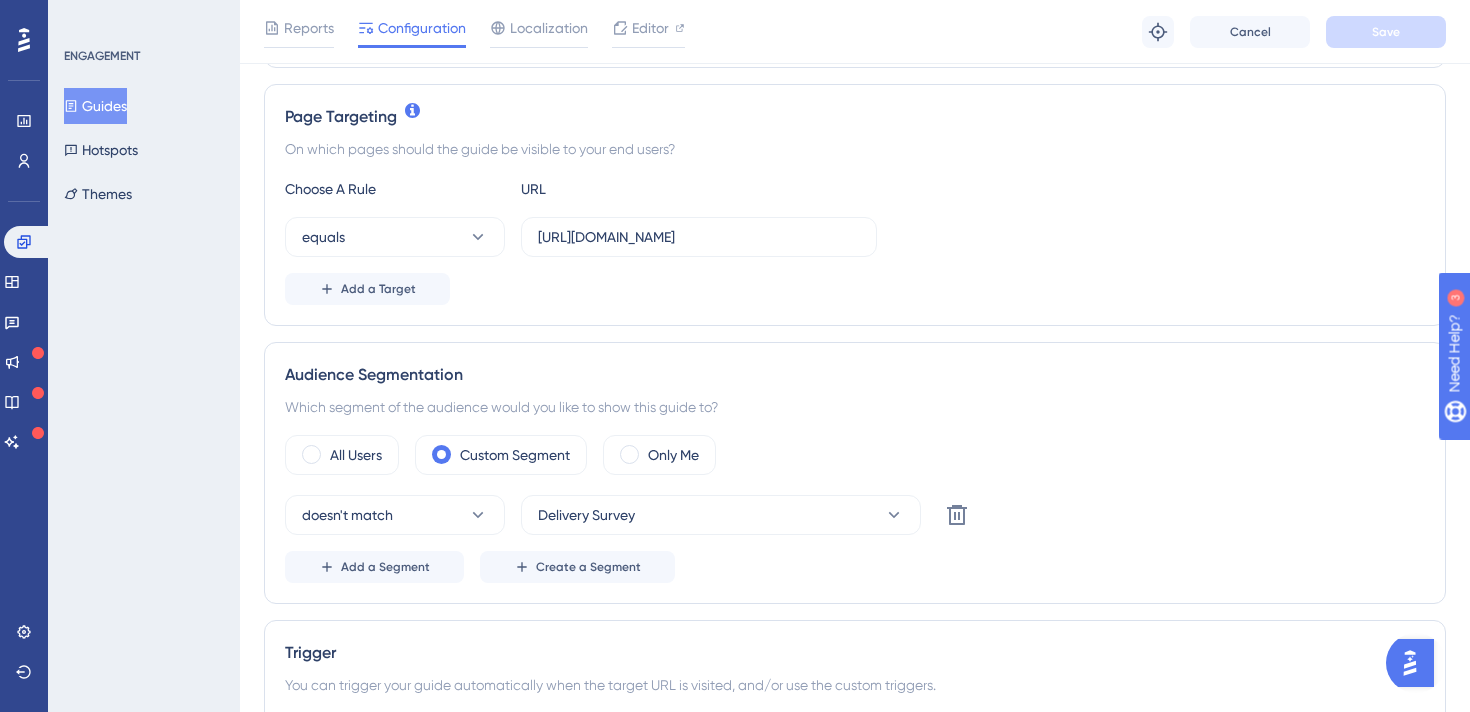 scroll, scrollTop: 430, scrollLeft: 0, axis: vertical 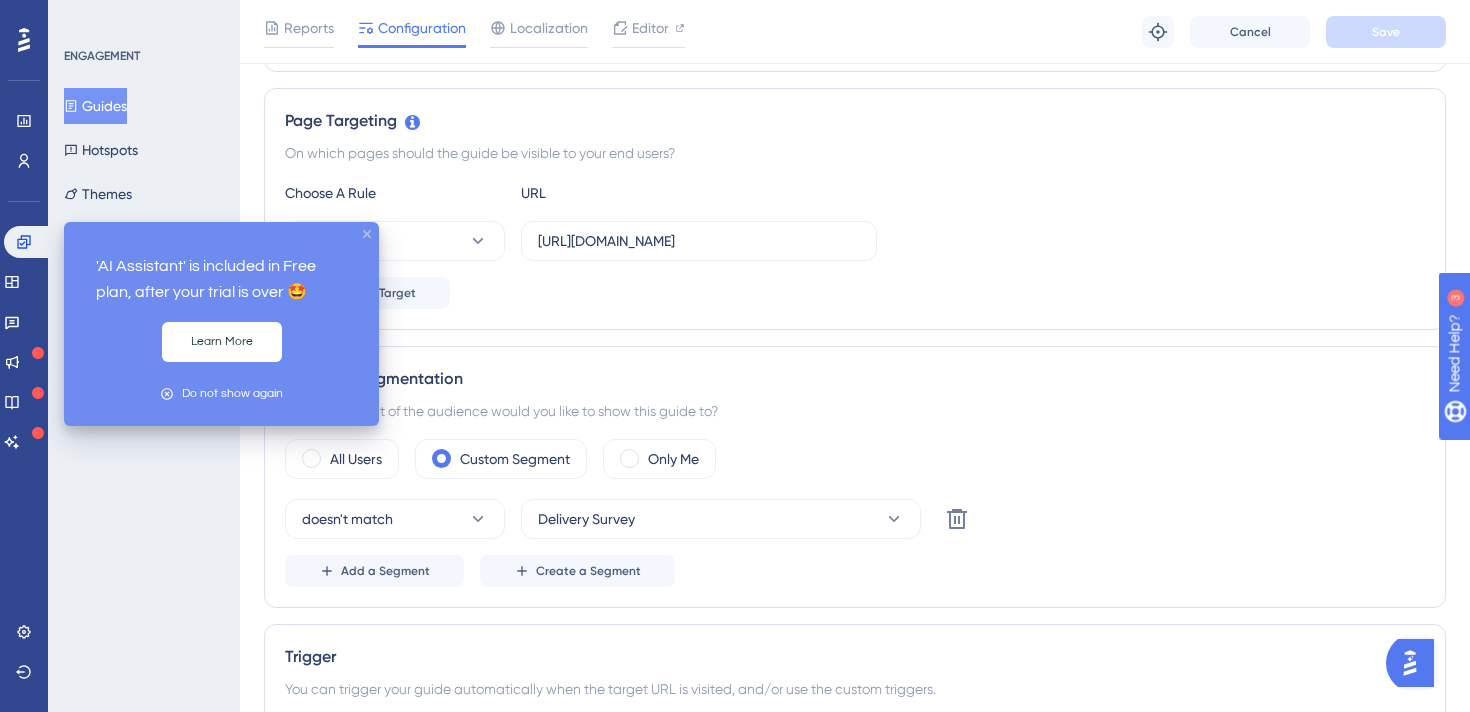 click 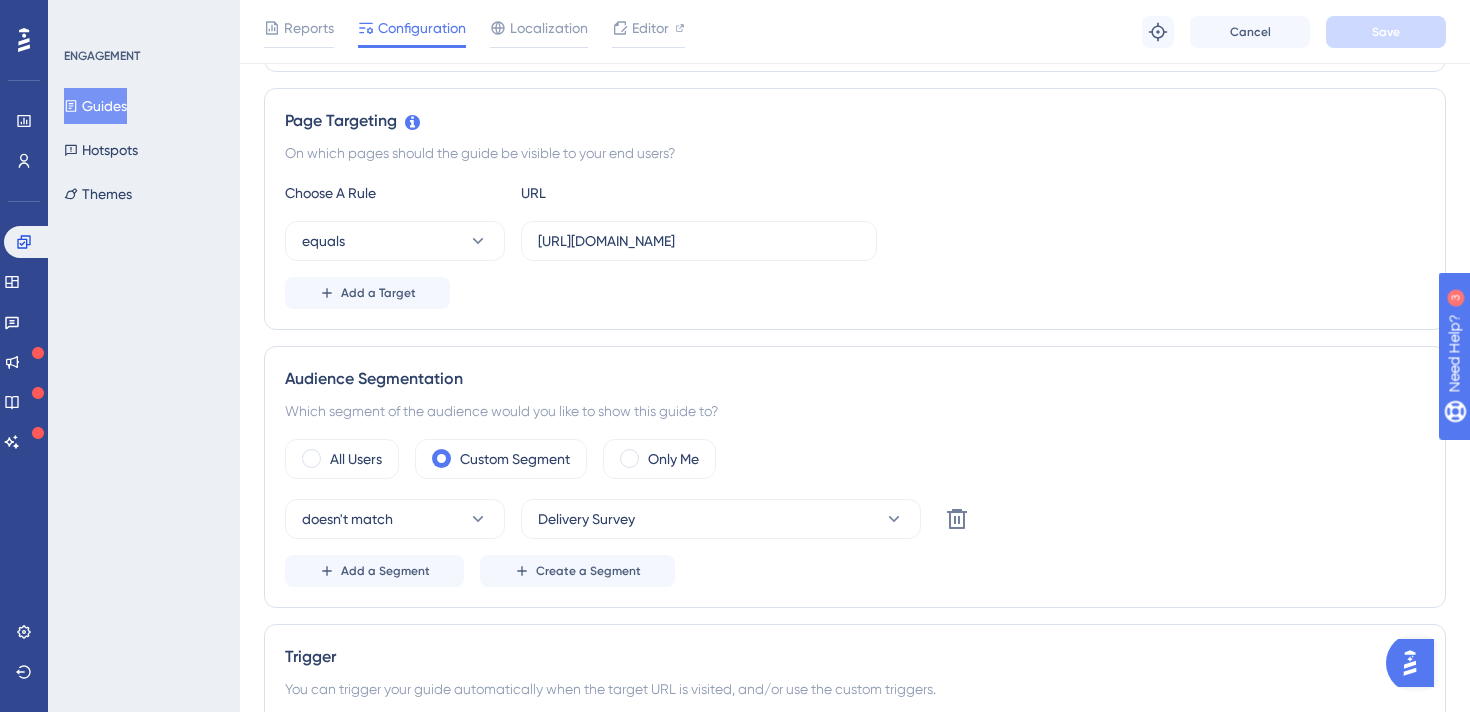 click at bounding box center (1410, 663) 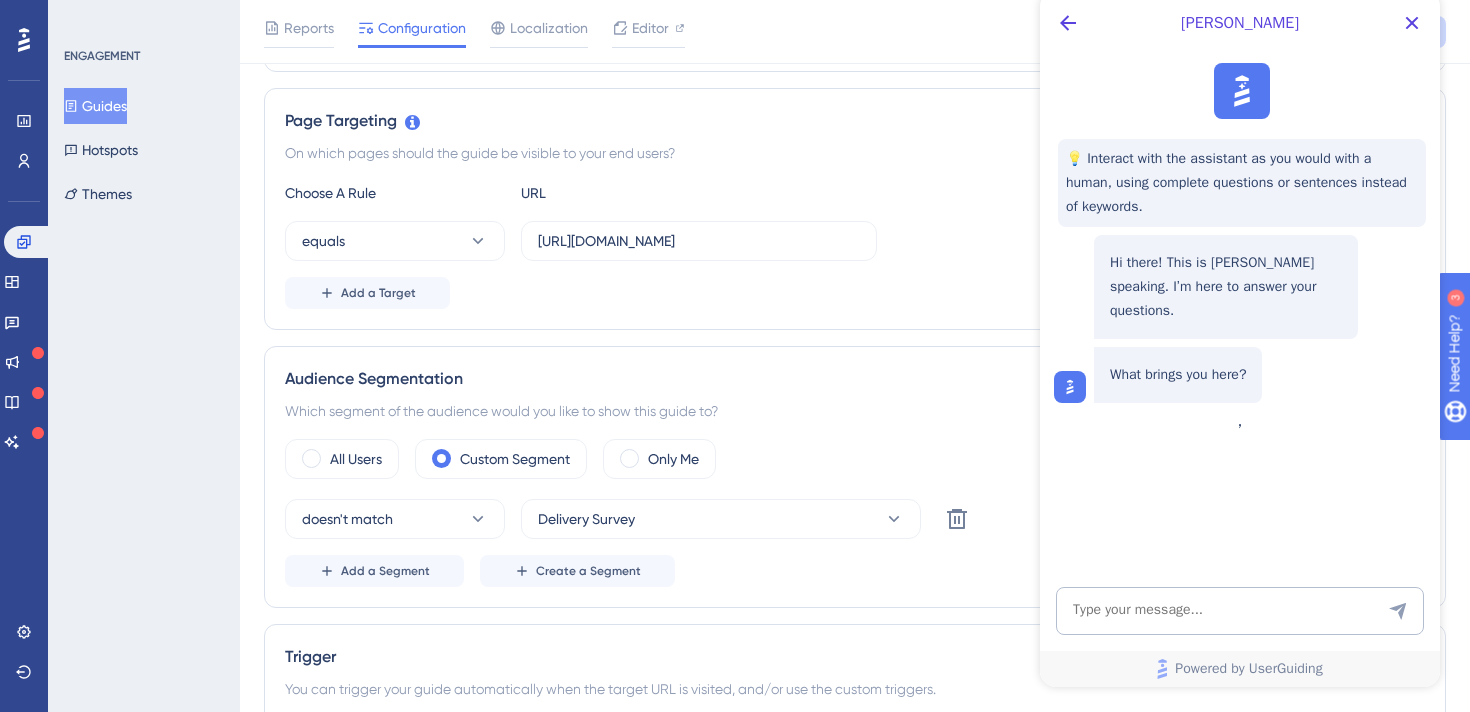 scroll, scrollTop: 0, scrollLeft: 0, axis: both 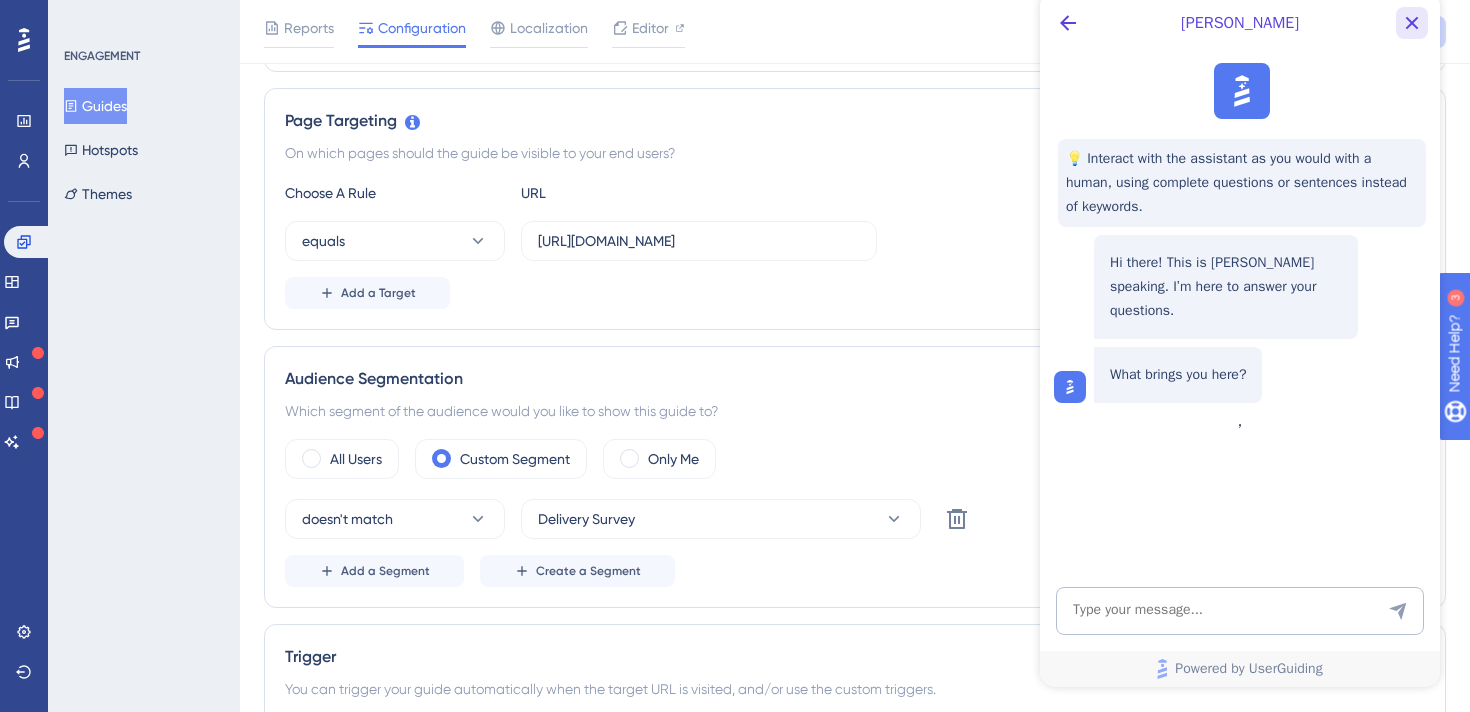 click 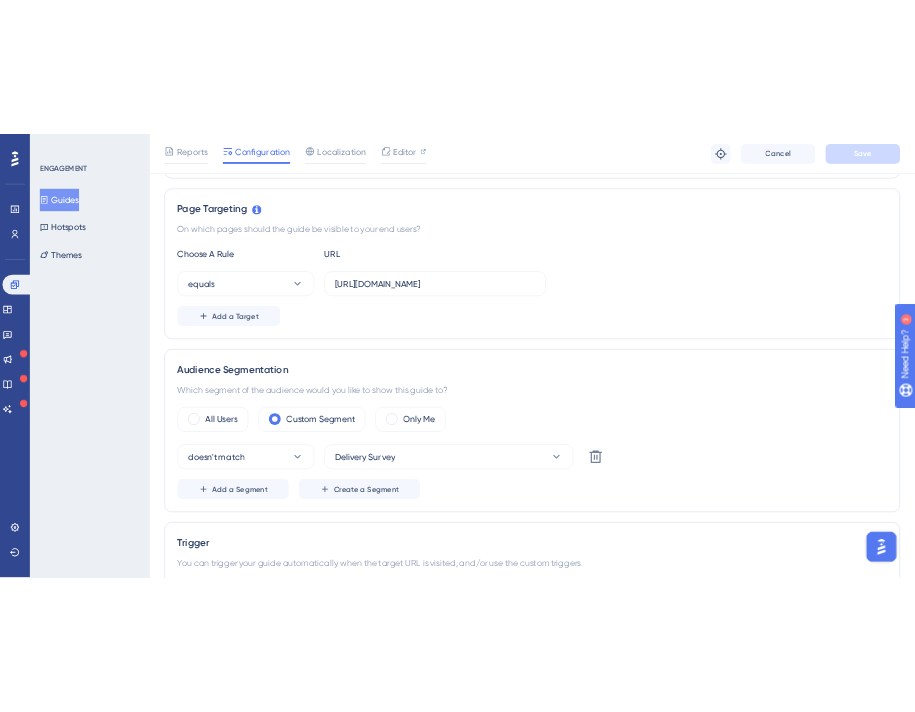 scroll, scrollTop: 0, scrollLeft: 0, axis: both 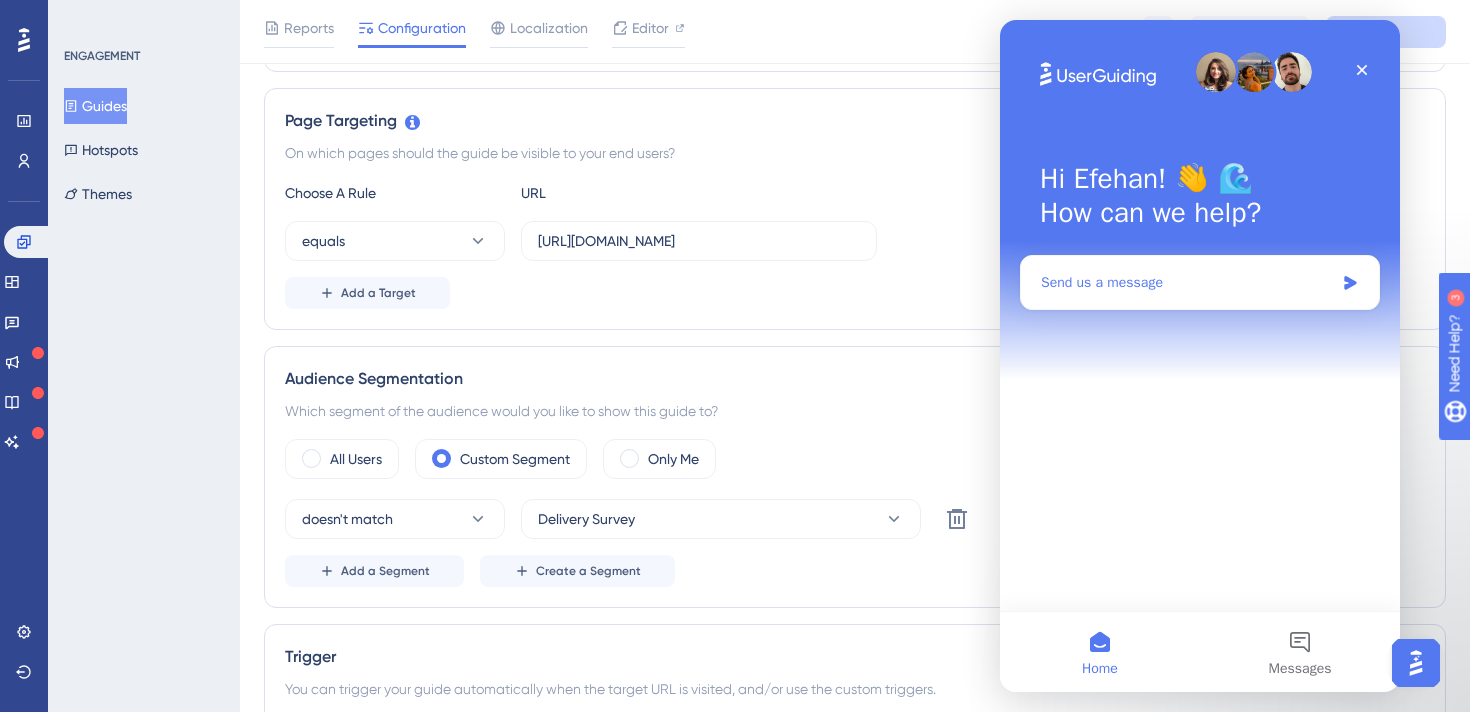 click on "Send us a message" at bounding box center (1200, 282) 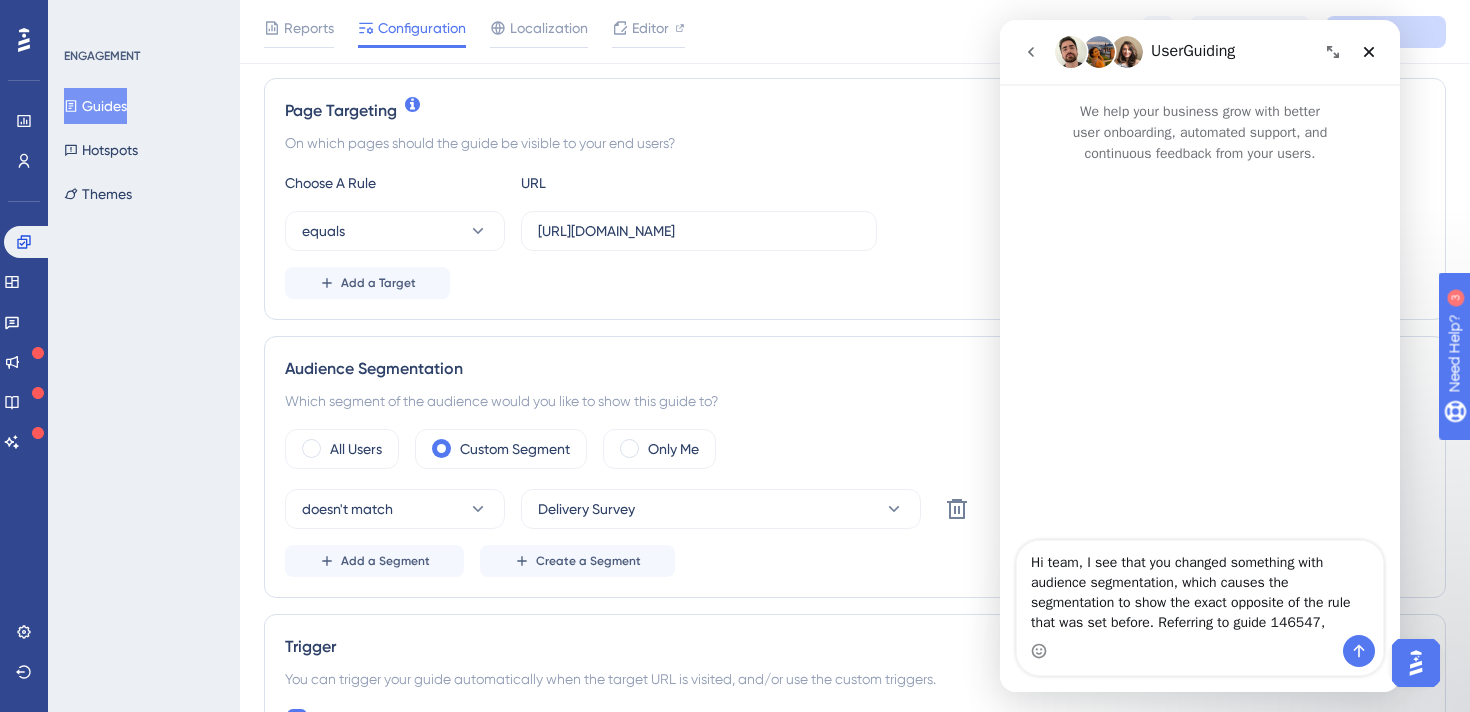 scroll, scrollTop: 474, scrollLeft: 0, axis: vertical 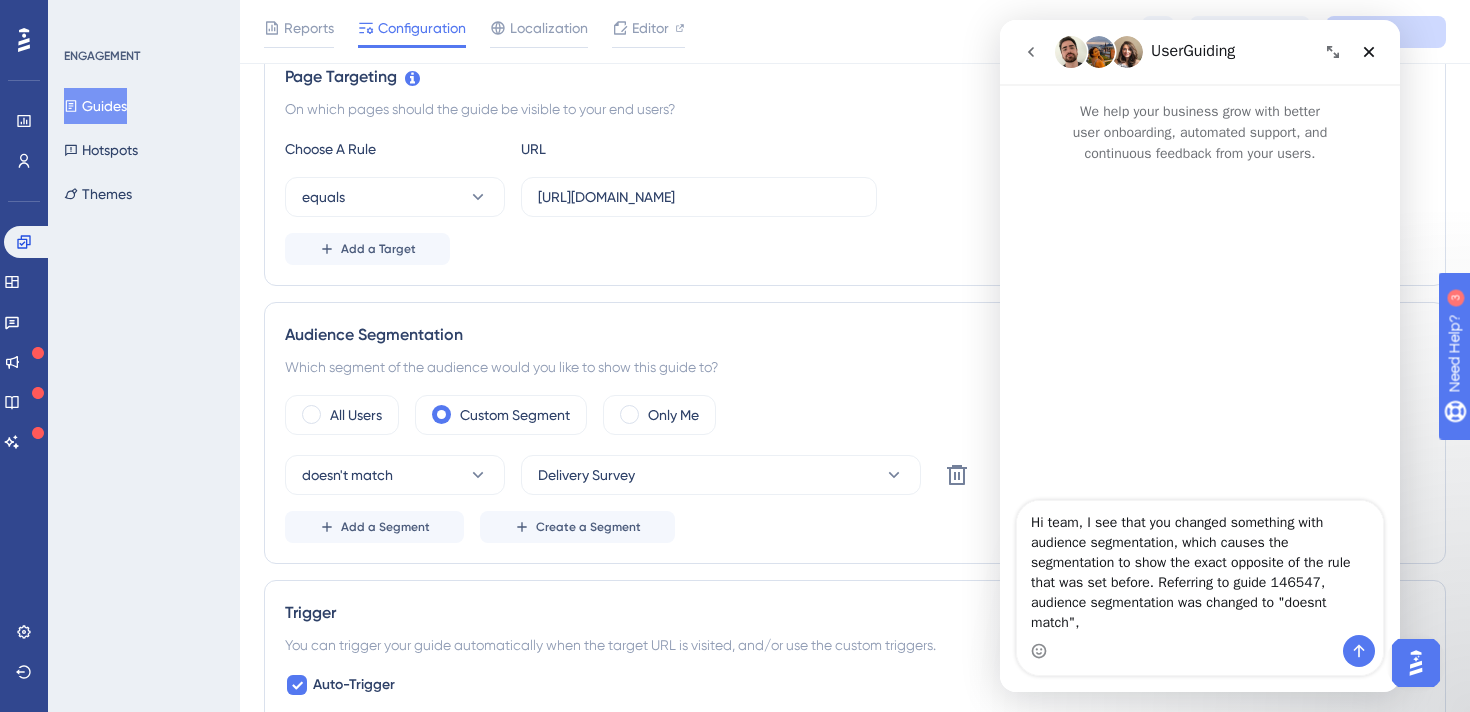 type on "Hi team, I see that you changed something with audience segmentation, which causes the segmentation to show the exact opposite of the rule that was set before. Referring to guide 146547, audience segmentation was changed to "doesnt match"" 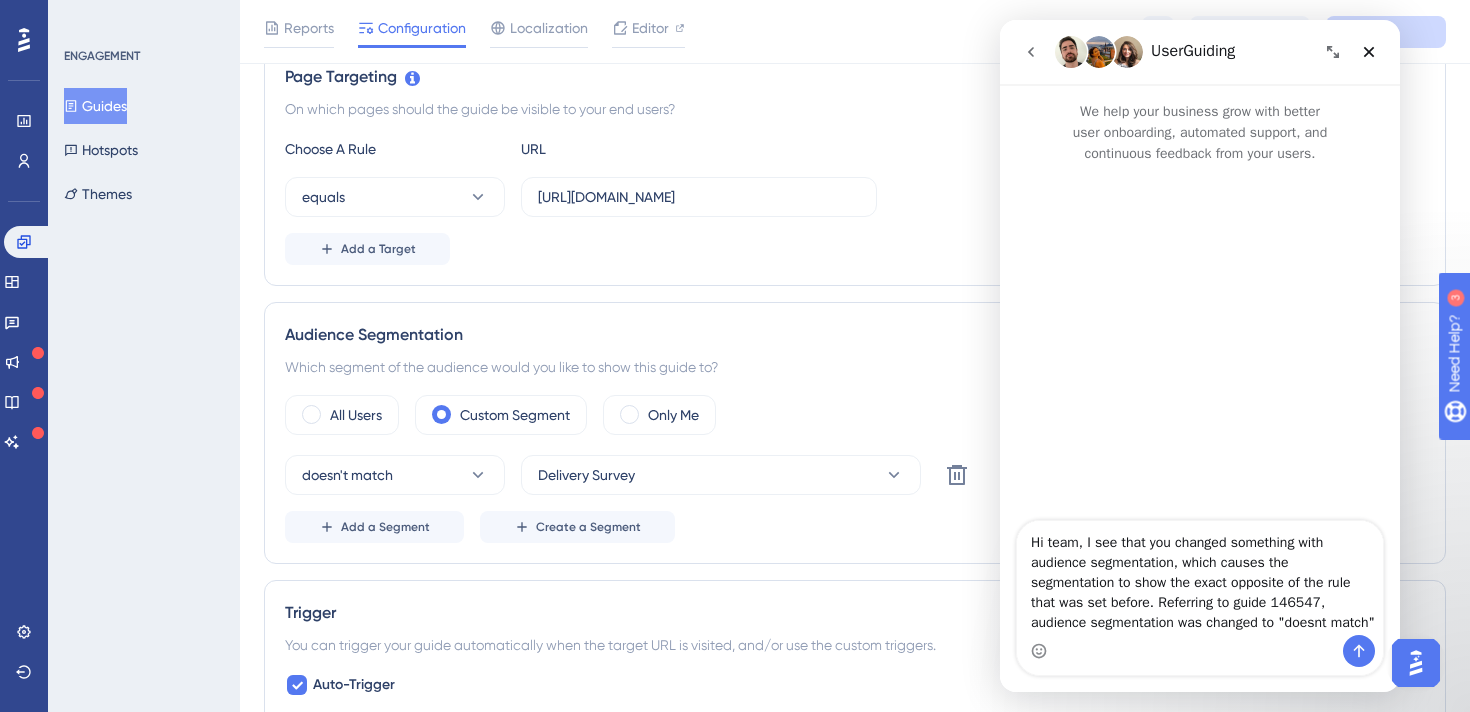 click on "Hi team, I see that you changed something with audience segmentation, which causes the segmentation to show the exact opposite of the rule that was set before. Referring to guide 146547, audience segmentation was changed to "doesnt match"" at bounding box center (1200, 578) 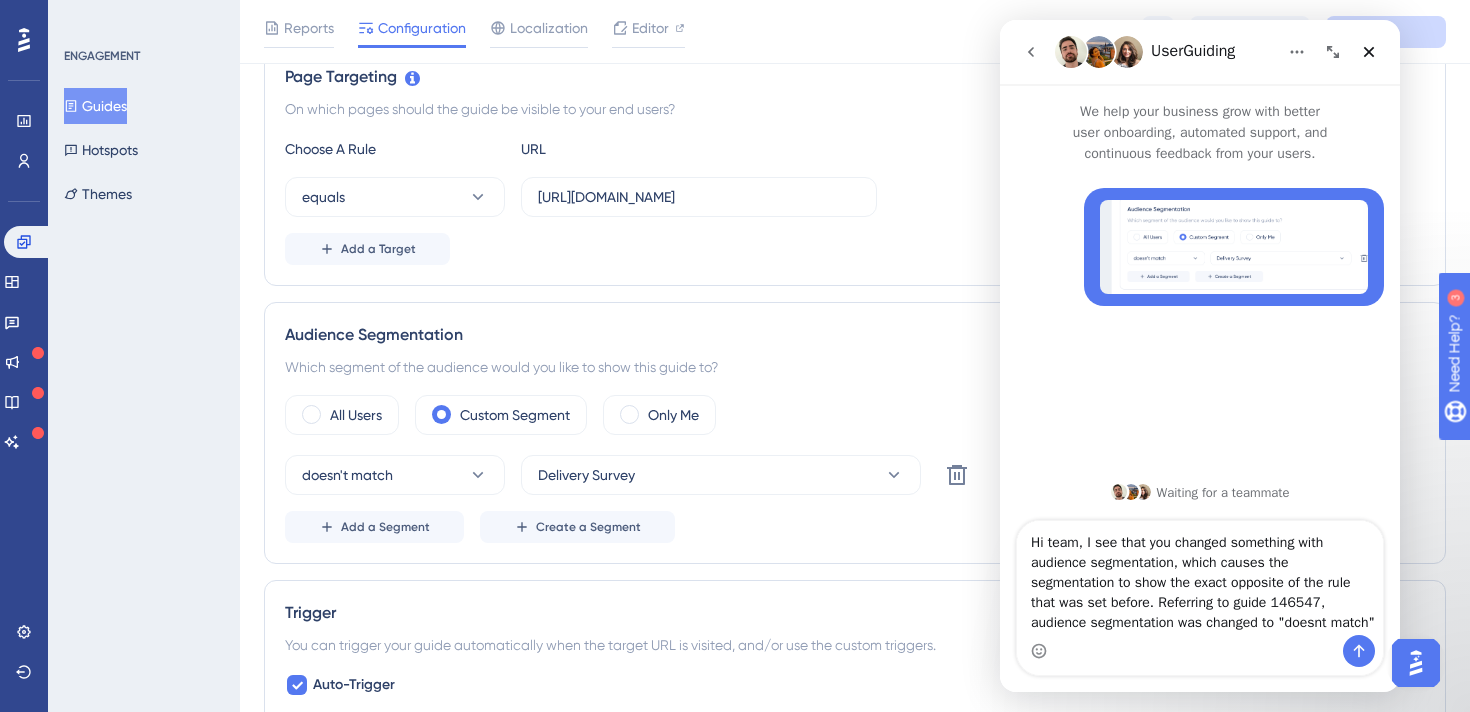 click on "Hi team, I see that you changed something with audience segmentation, which causes the segmentation to show the exact opposite of the rule that was set before. Referring to guide 146547, audience segmentation was changed to "doesnt match"" at bounding box center (1200, 578) 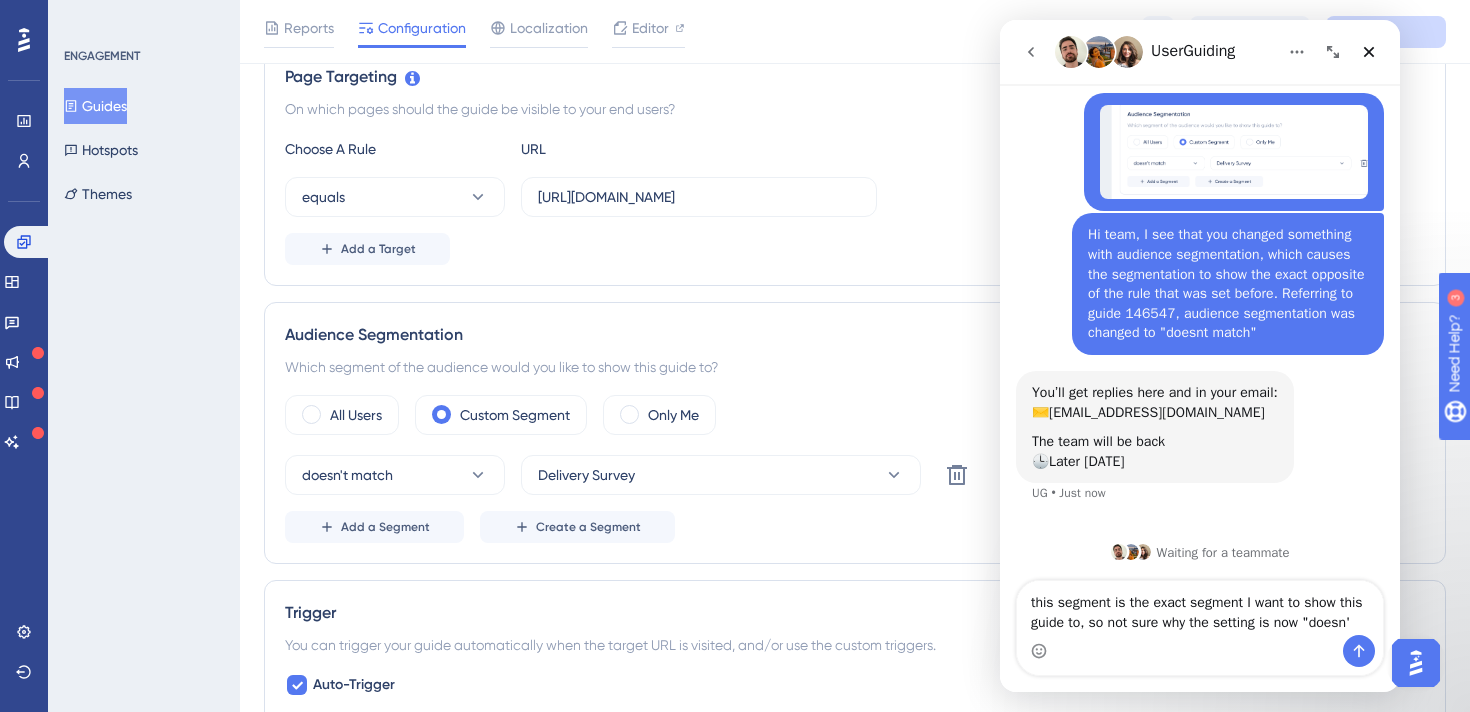 scroll, scrollTop: 135, scrollLeft: 0, axis: vertical 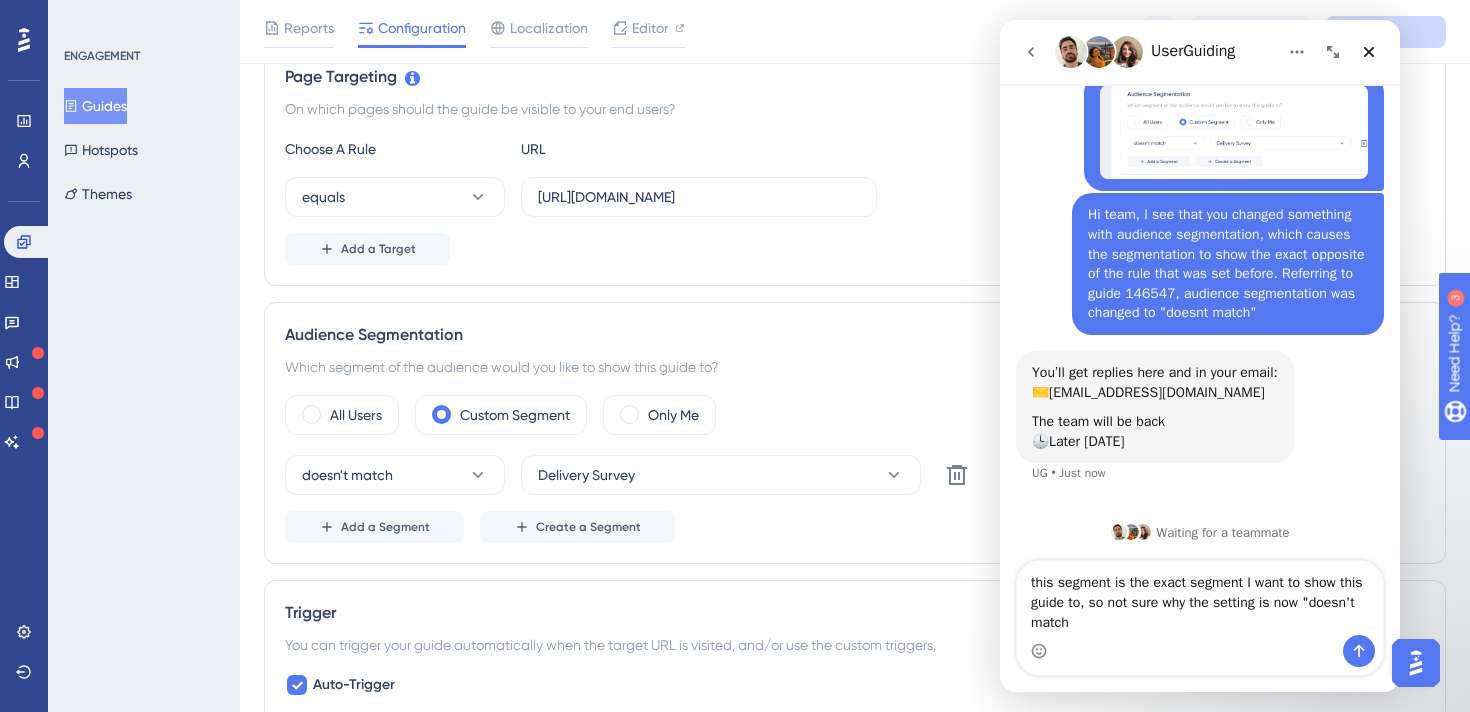 type on "this segment is the exact segment I want to show this guide to, so not sure why the setting is now "doesn't match"" 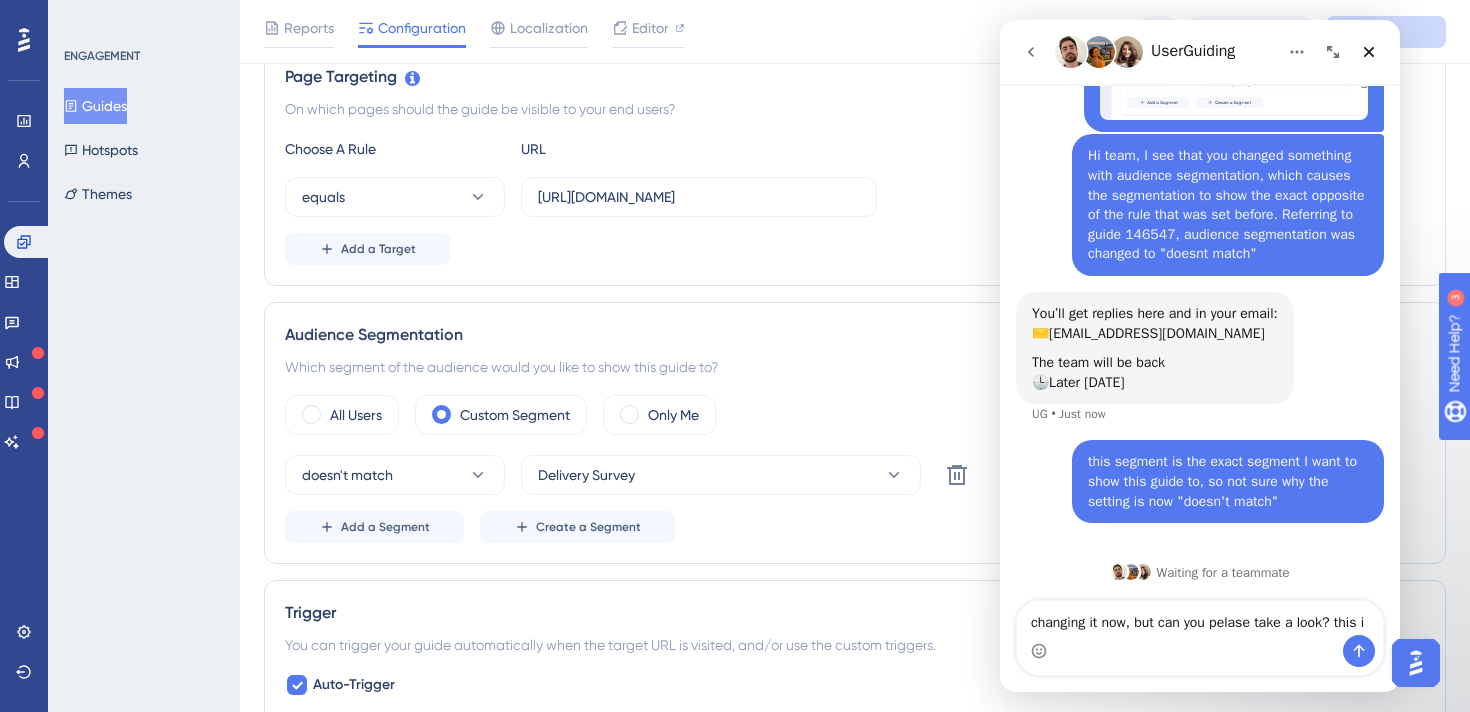 scroll, scrollTop: 213, scrollLeft: 0, axis: vertical 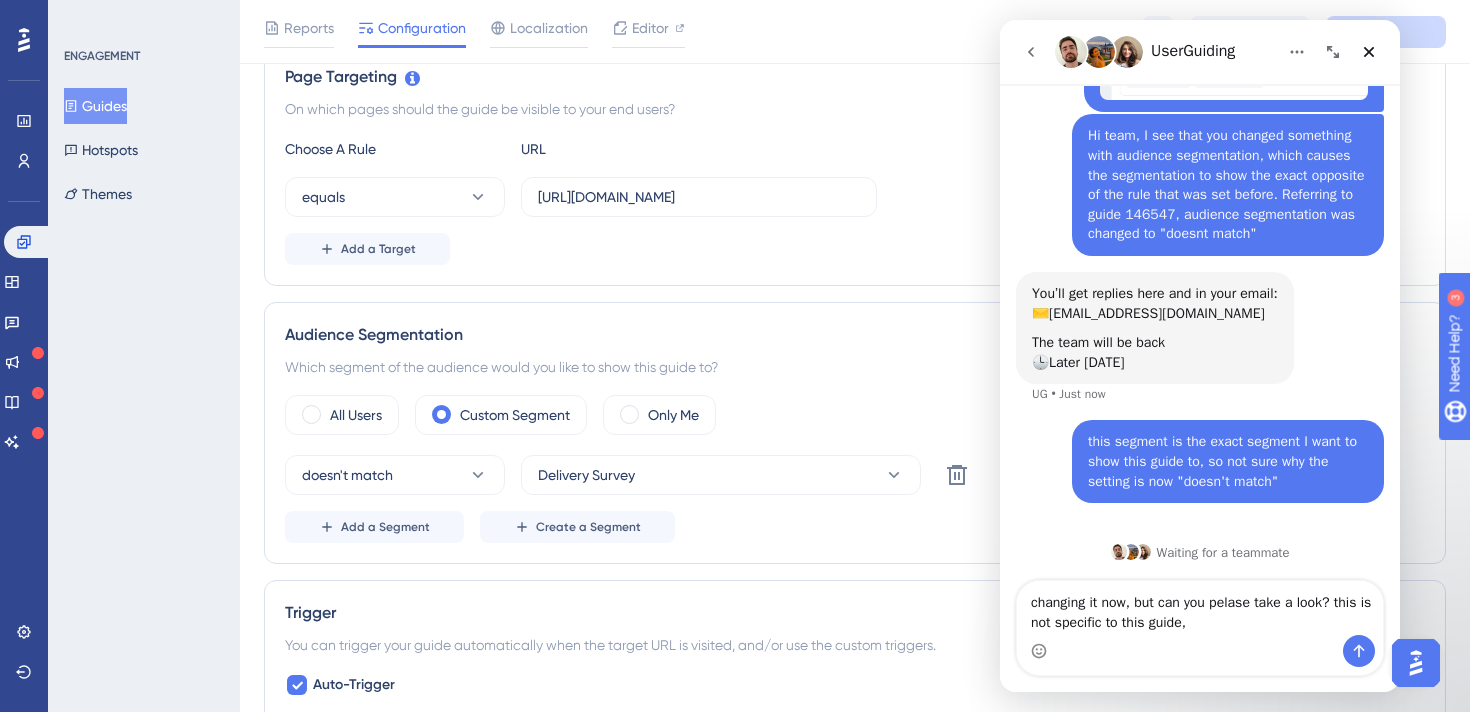 click on "Guides" at bounding box center (95, 106) 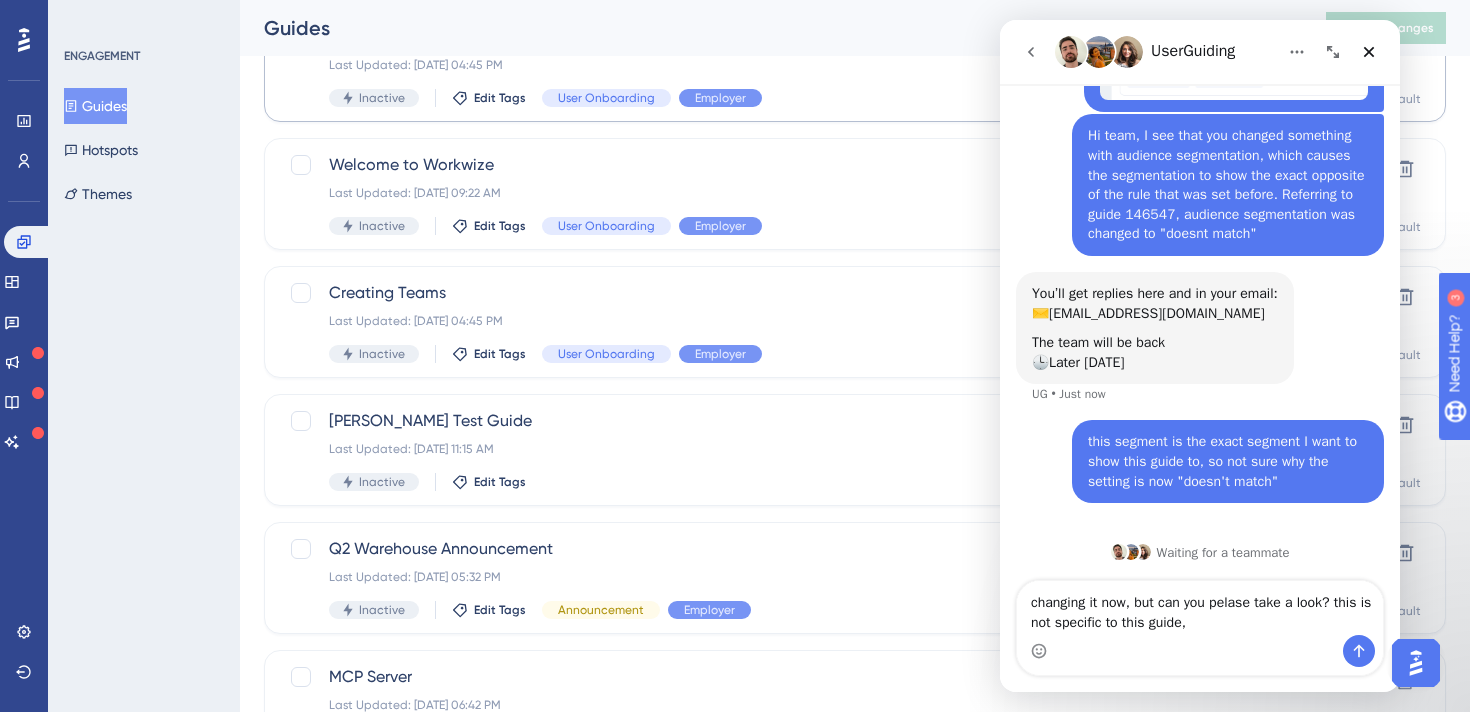scroll, scrollTop: 840, scrollLeft: 0, axis: vertical 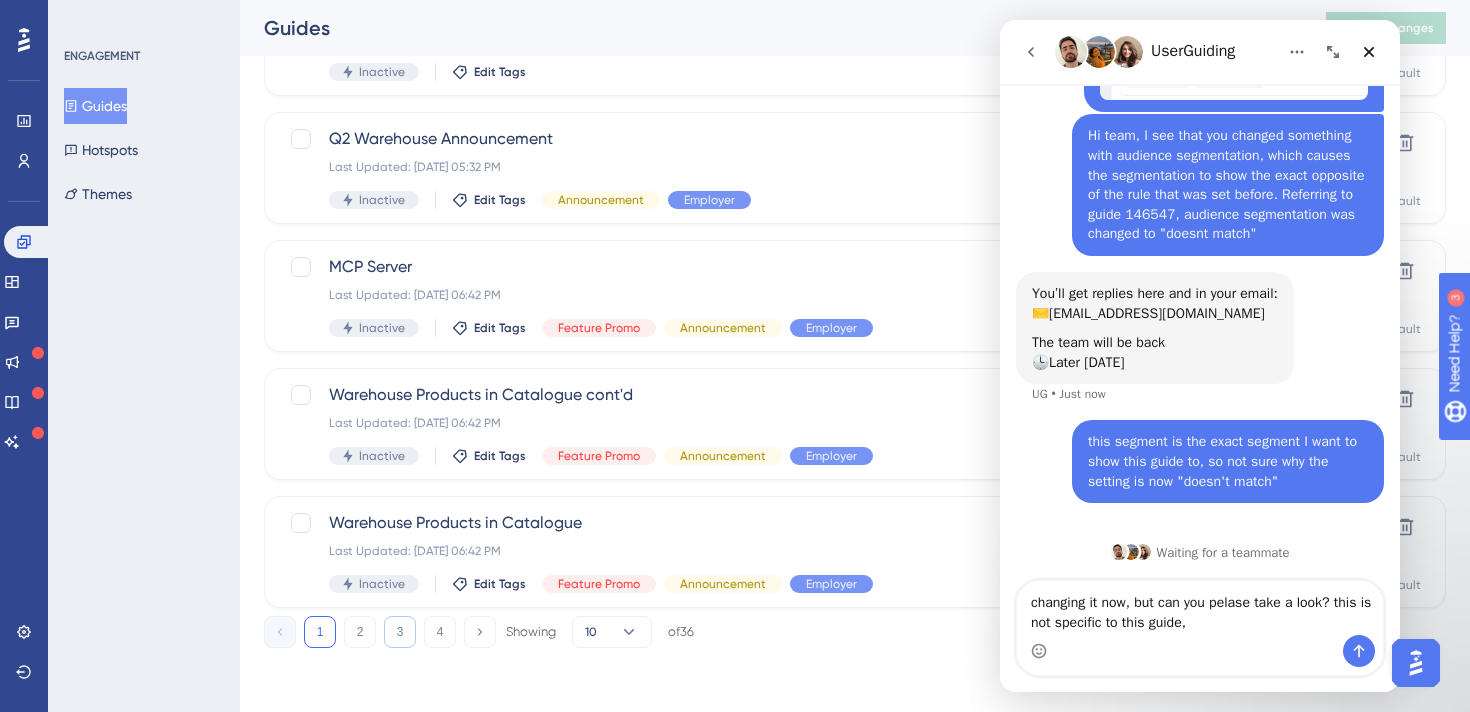click on "3" at bounding box center [400, 632] 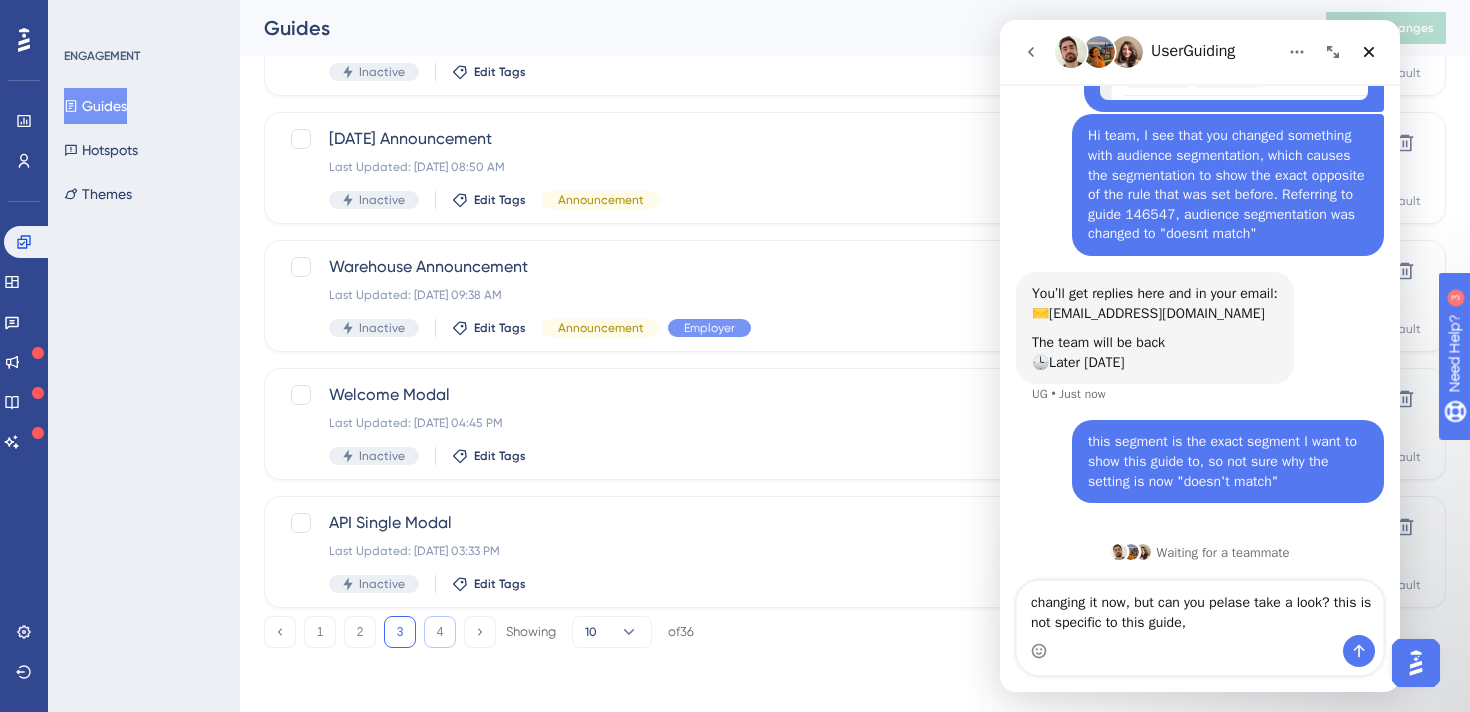 click on "4" at bounding box center (440, 632) 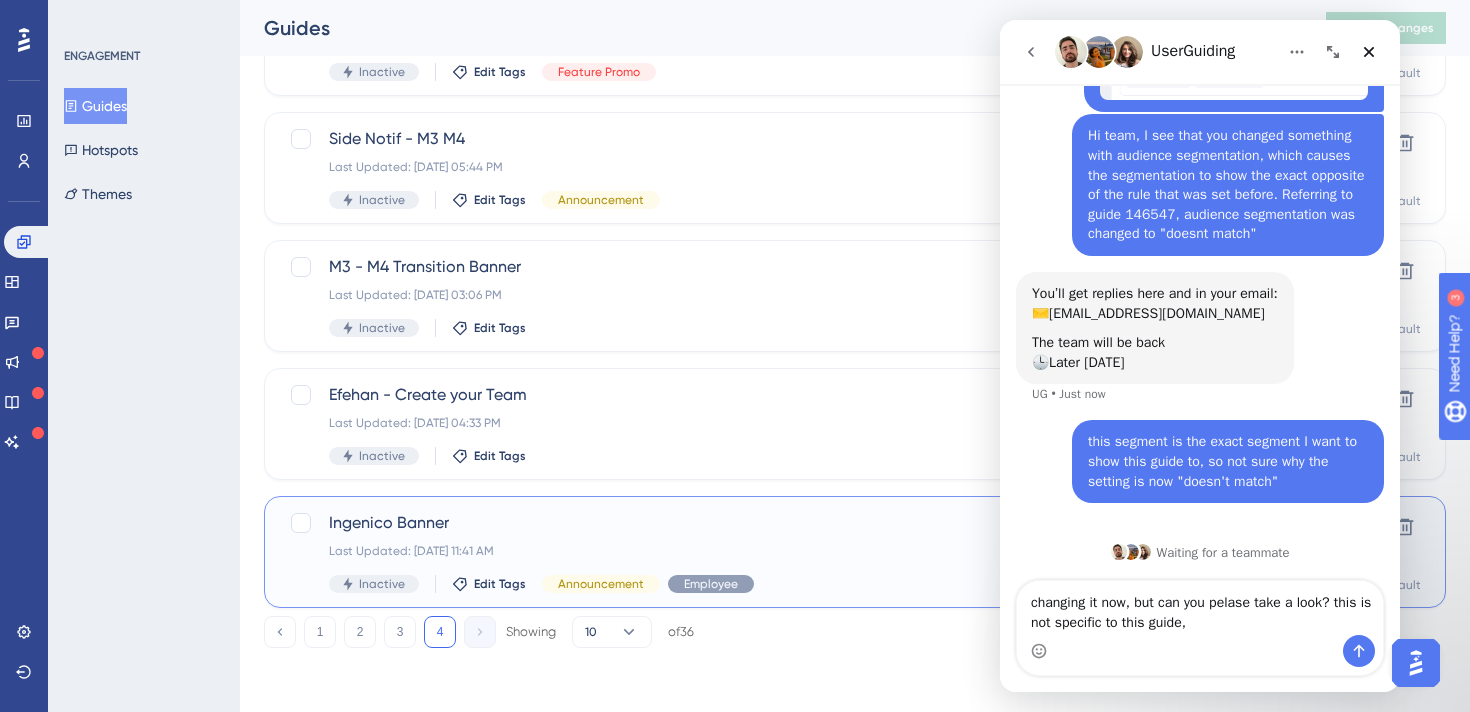 click on "Ingenico Banner" at bounding box center (775, 523) 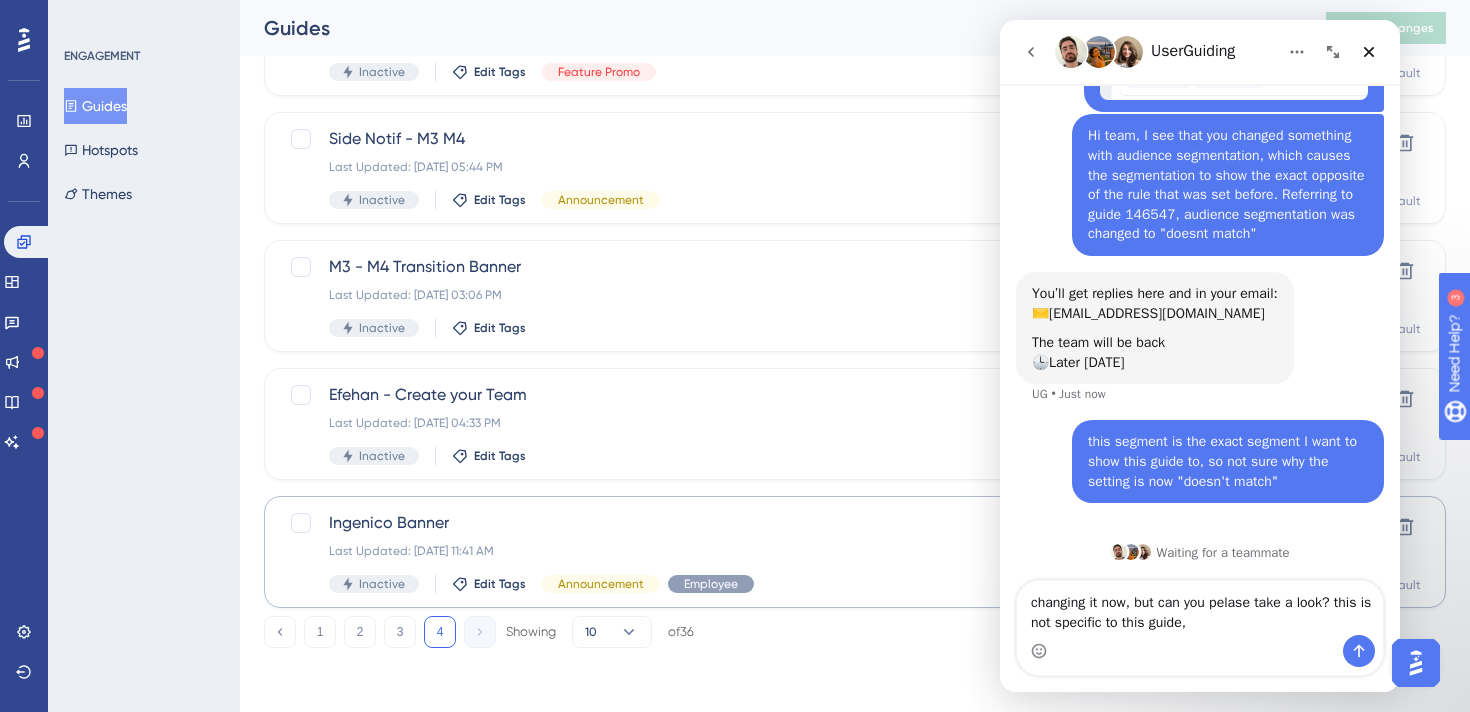 scroll, scrollTop: 0, scrollLeft: 0, axis: both 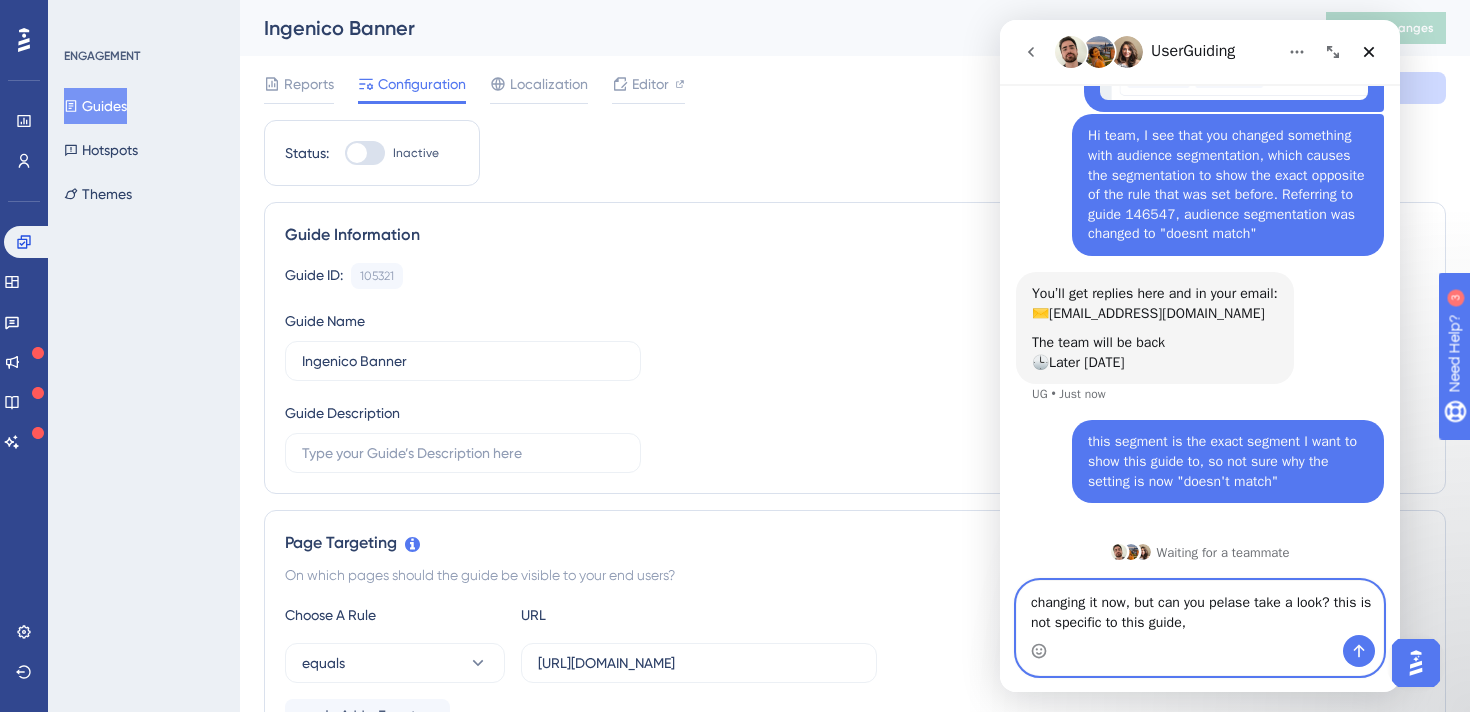 click on "changing it now, but can you pelase take a look? this is not specific to this guide," at bounding box center [1200, 608] 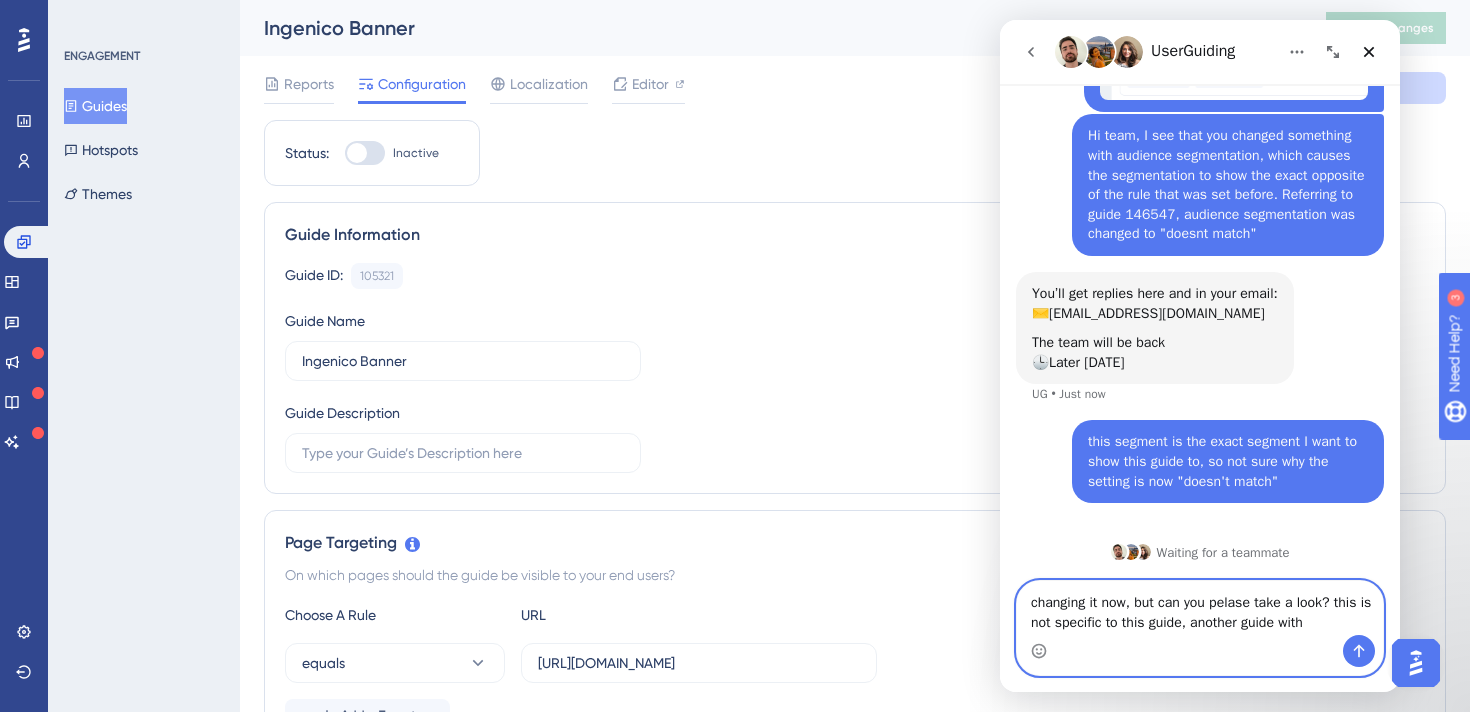 paste on "105321" 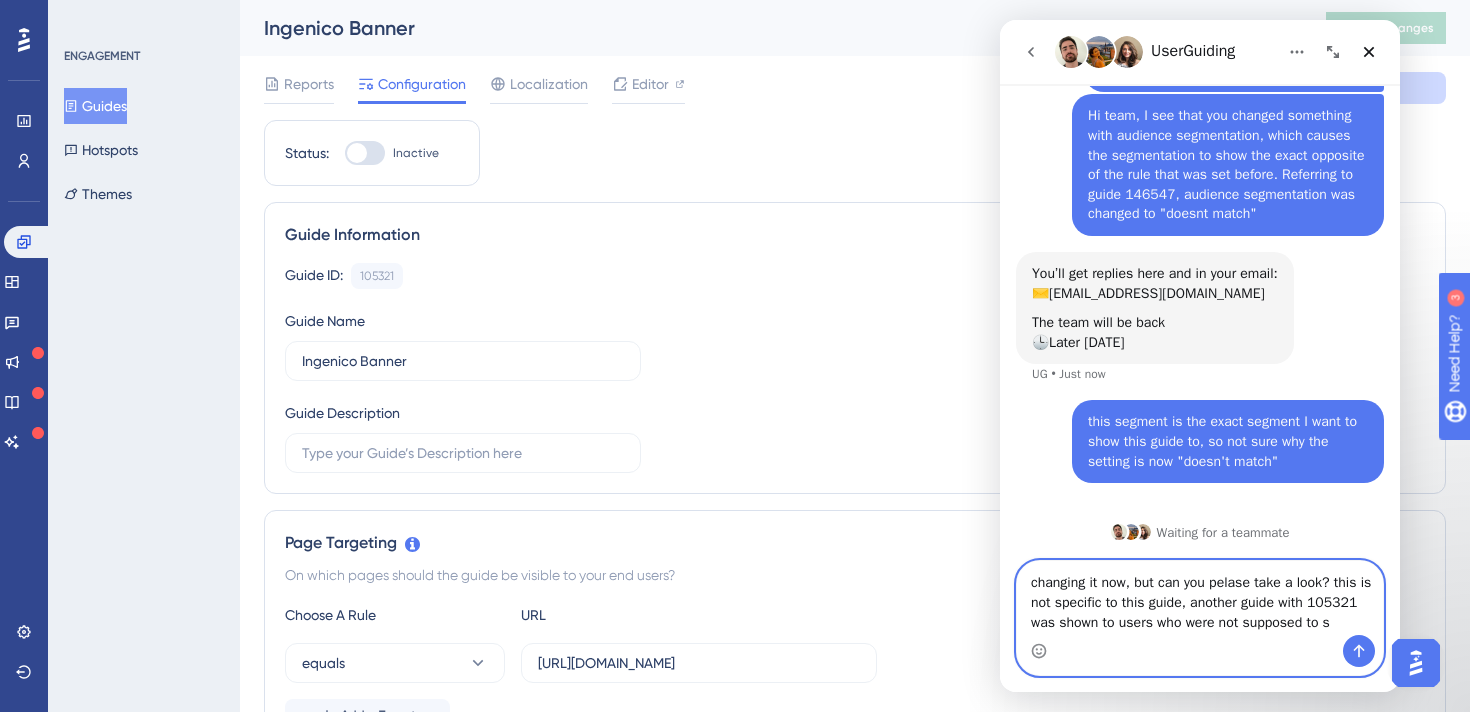 scroll, scrollTop: 253, scrollLeft: 0, axis: vertical 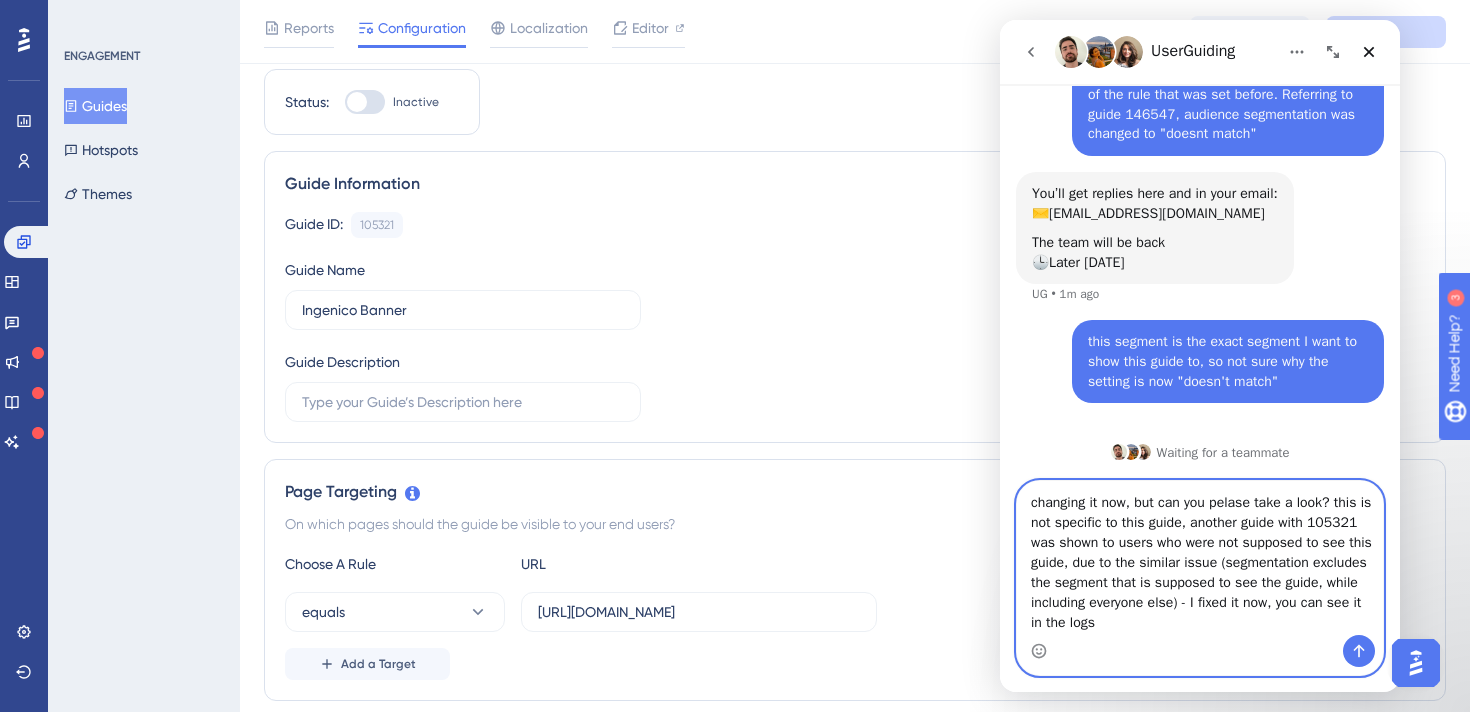 type on "changing it now, but can you pelase take a look? this is not specific to this guide, another guide with 105321 was shown to users who were not supposed to see this guide, due to the similar issue (segmentation excludes the segment that is supposed to see the guide, while including everyone else) - I fixed it now, you can see it in the logs." 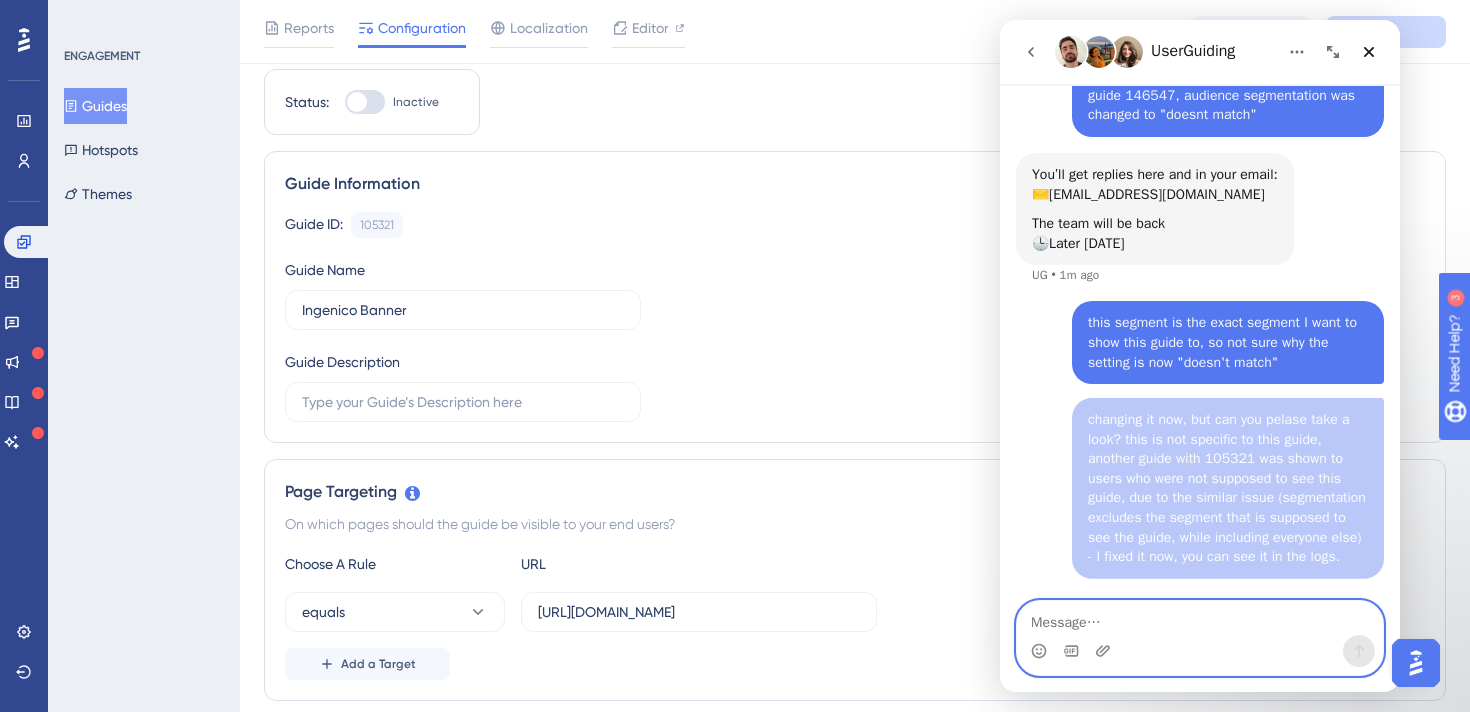 scroll, scrollTop: 396, scrollLeft: 0, axis: vertical 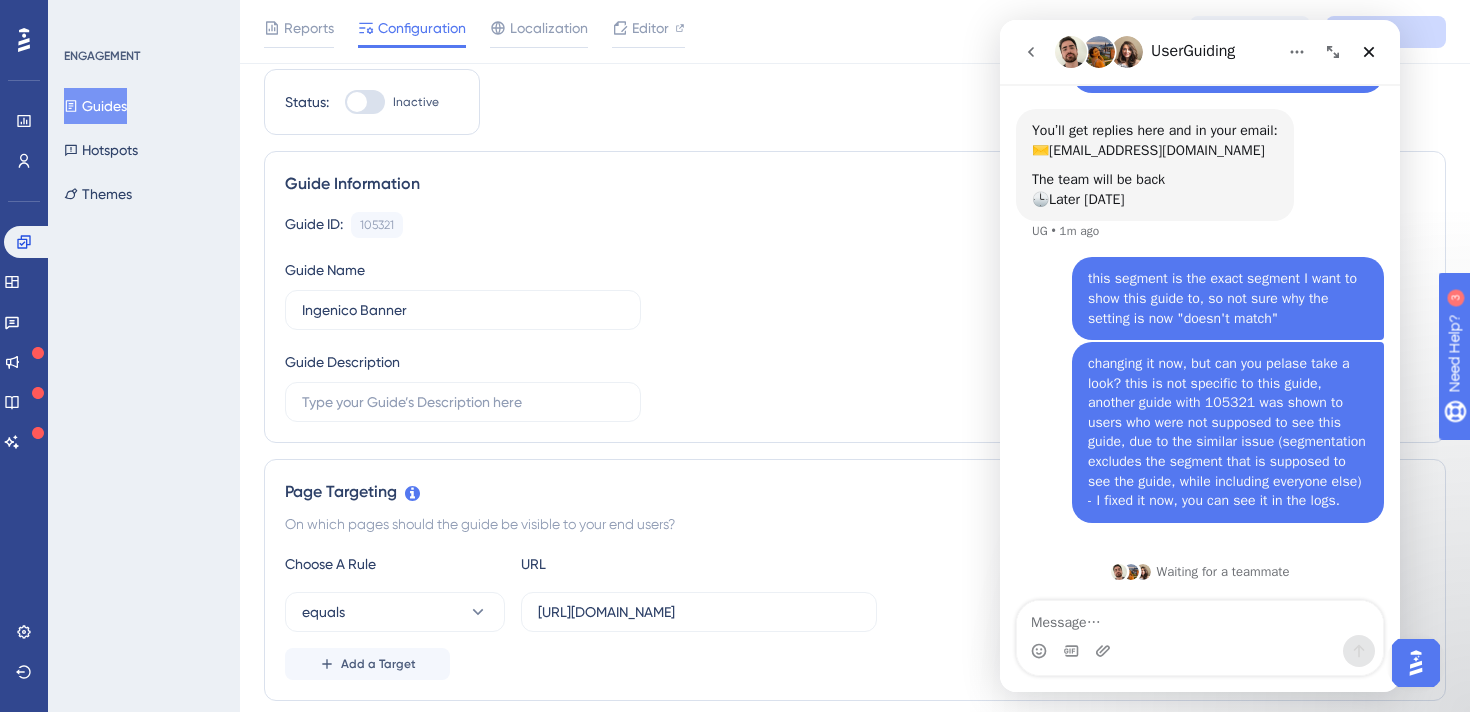 click on "Guides" at bounding box center [95, 106] 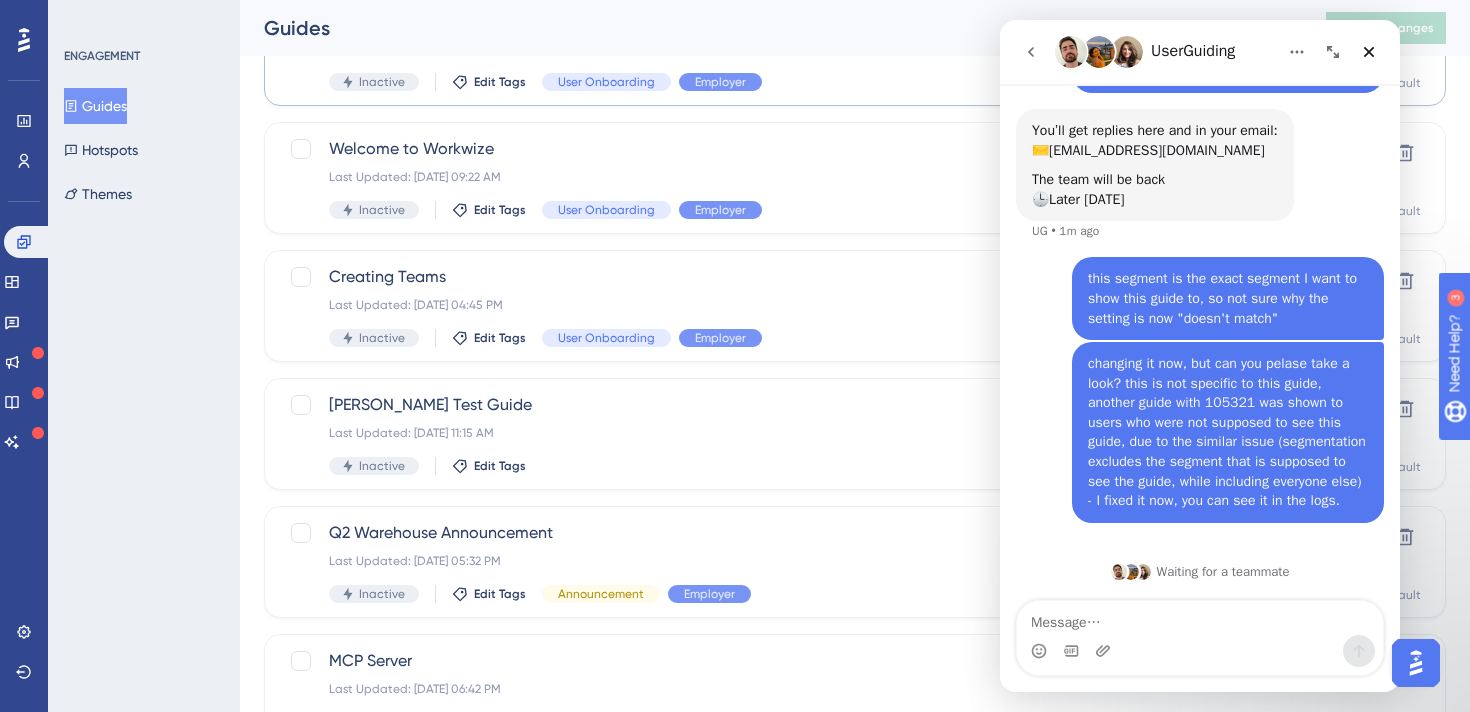 scroll, scrollTop: 0, scrollLeft: 0, axis: both 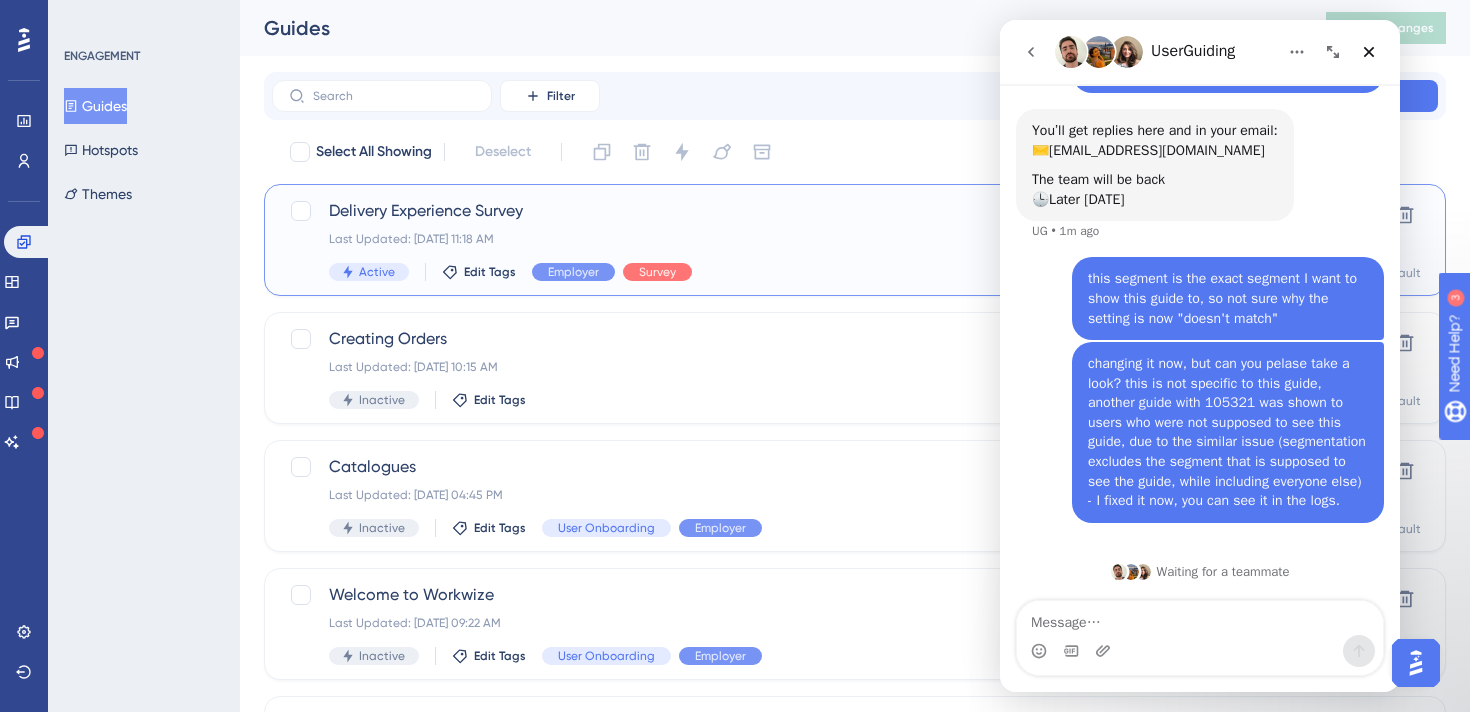 click on "Delivery Experience Survey Last Updated: [DATE] 11:18 AM Active Edit Tags Employer Survey Hyperlink Clone Settings Delete Default" at bounding box center [855, 240] 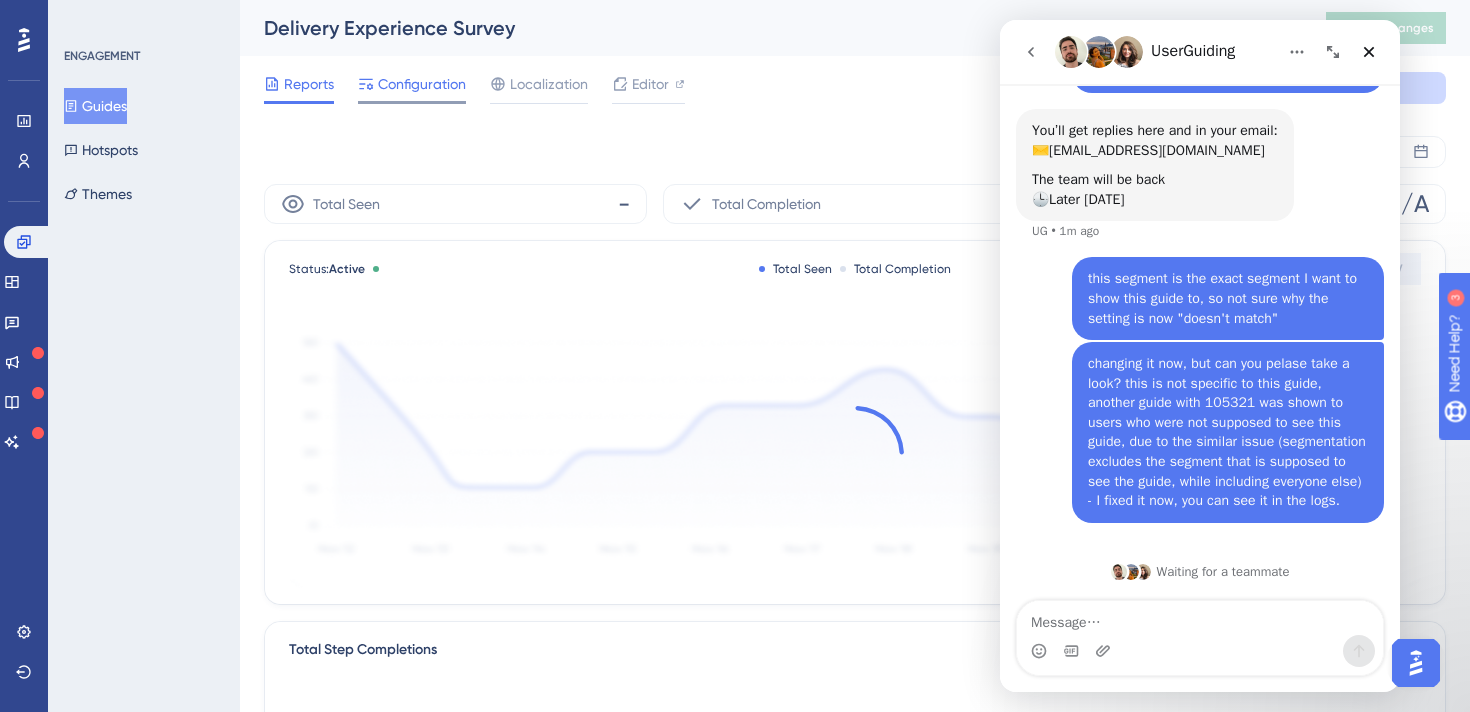 click on "Configuration" at bounding box center (422, 84) 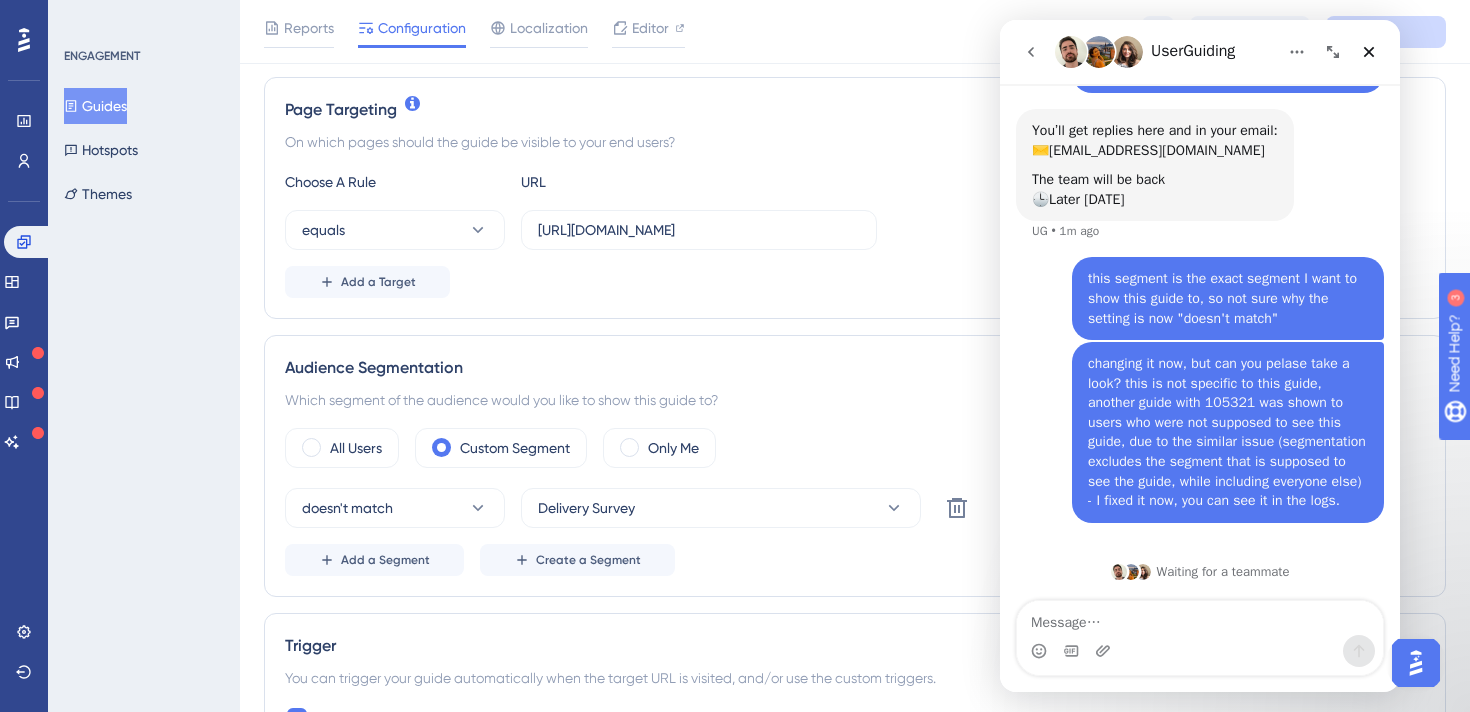 scroll, scrollTop: 484, scrollLeft: 0, axis: vertical 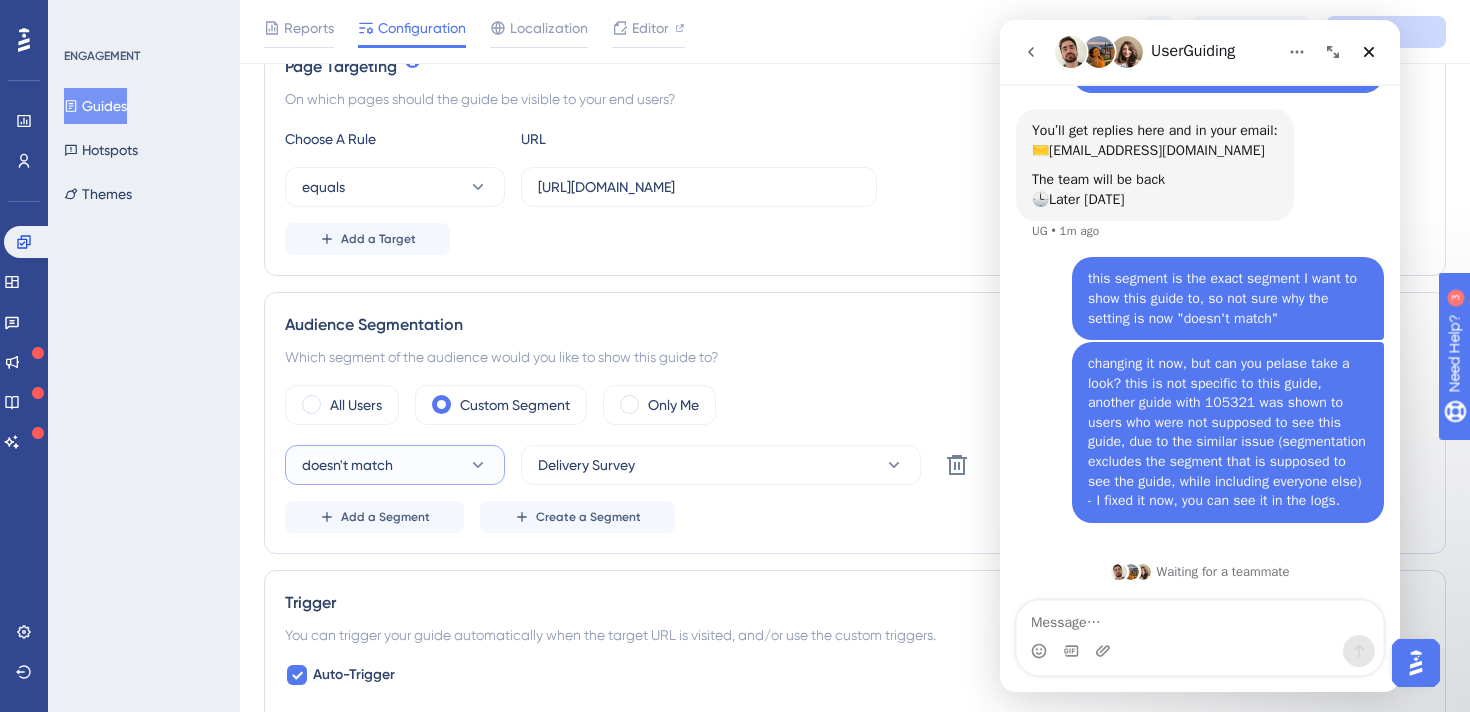click 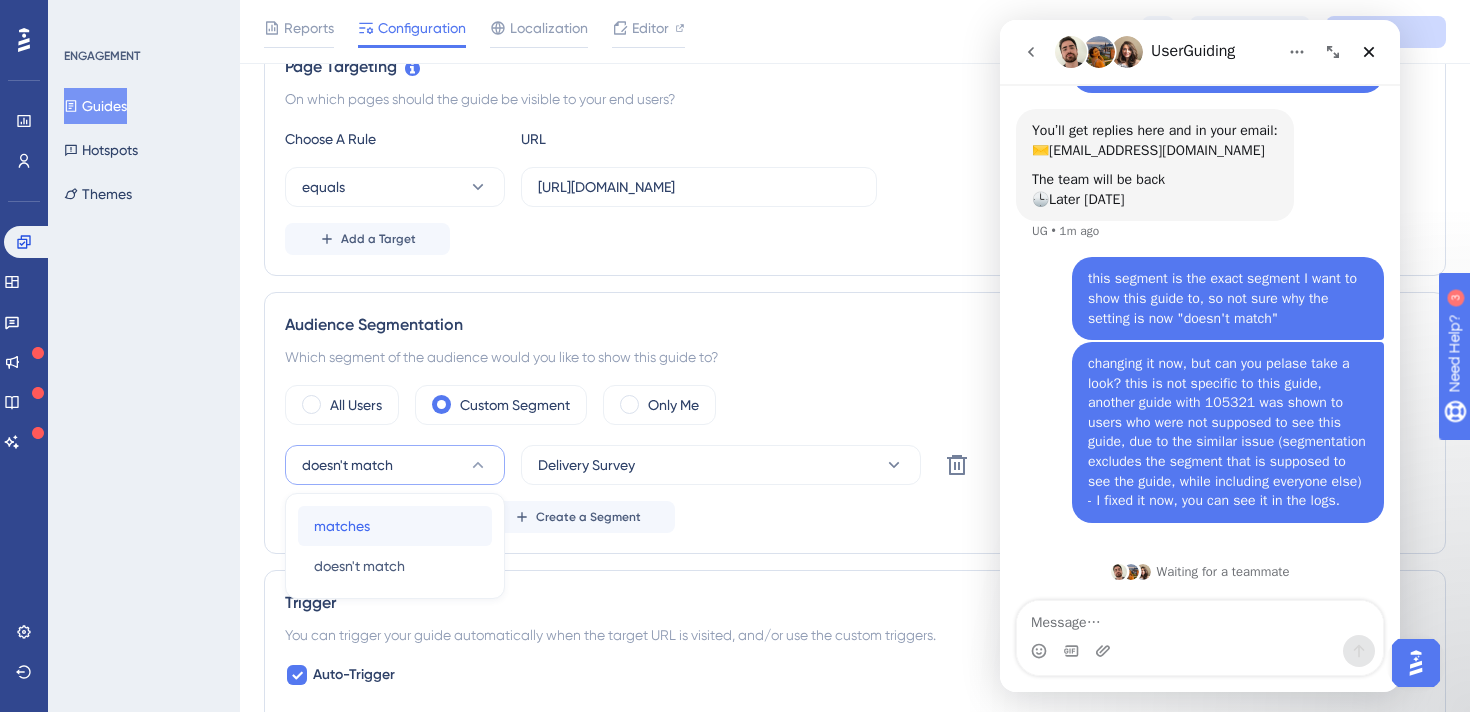 click on "matches matches" at bounding box center [395, 526] 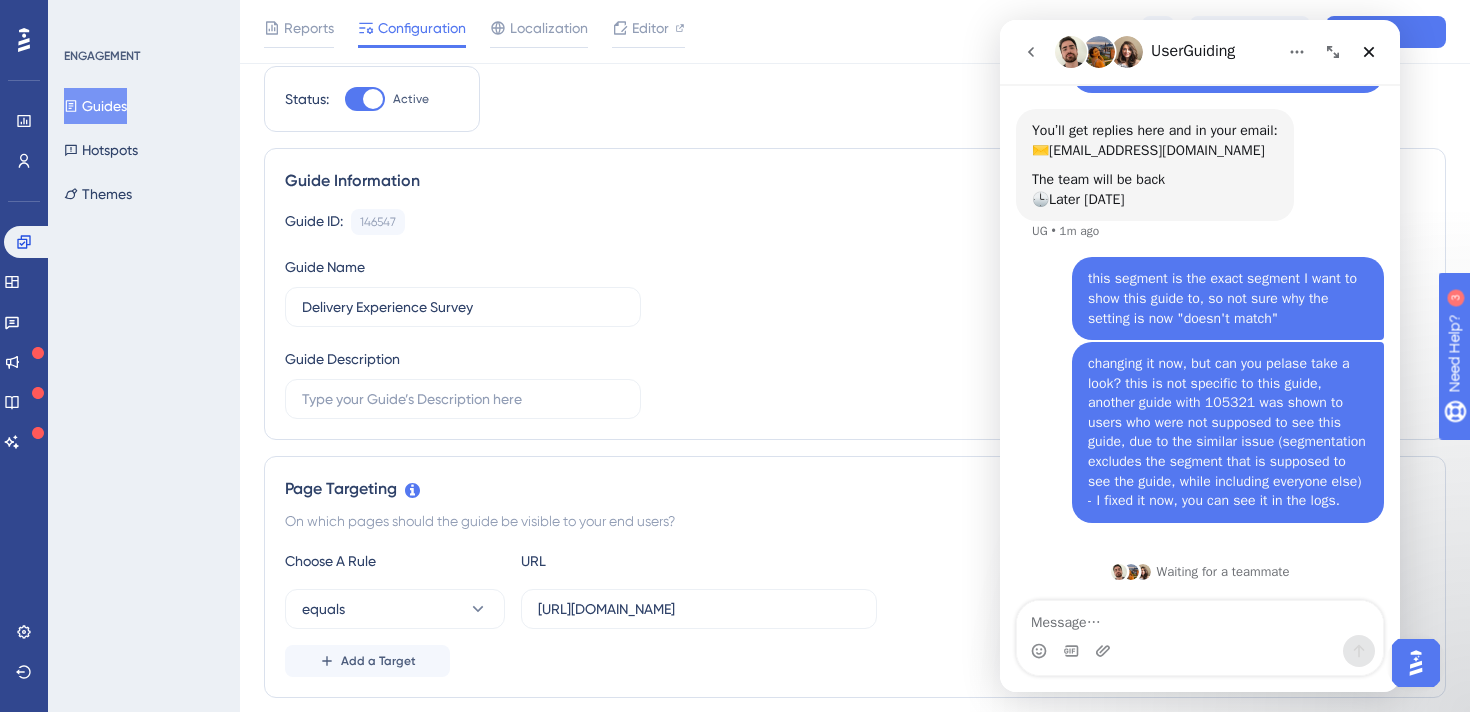 scroll, scrollTop: 0, scrollLeft: 0, axis: both 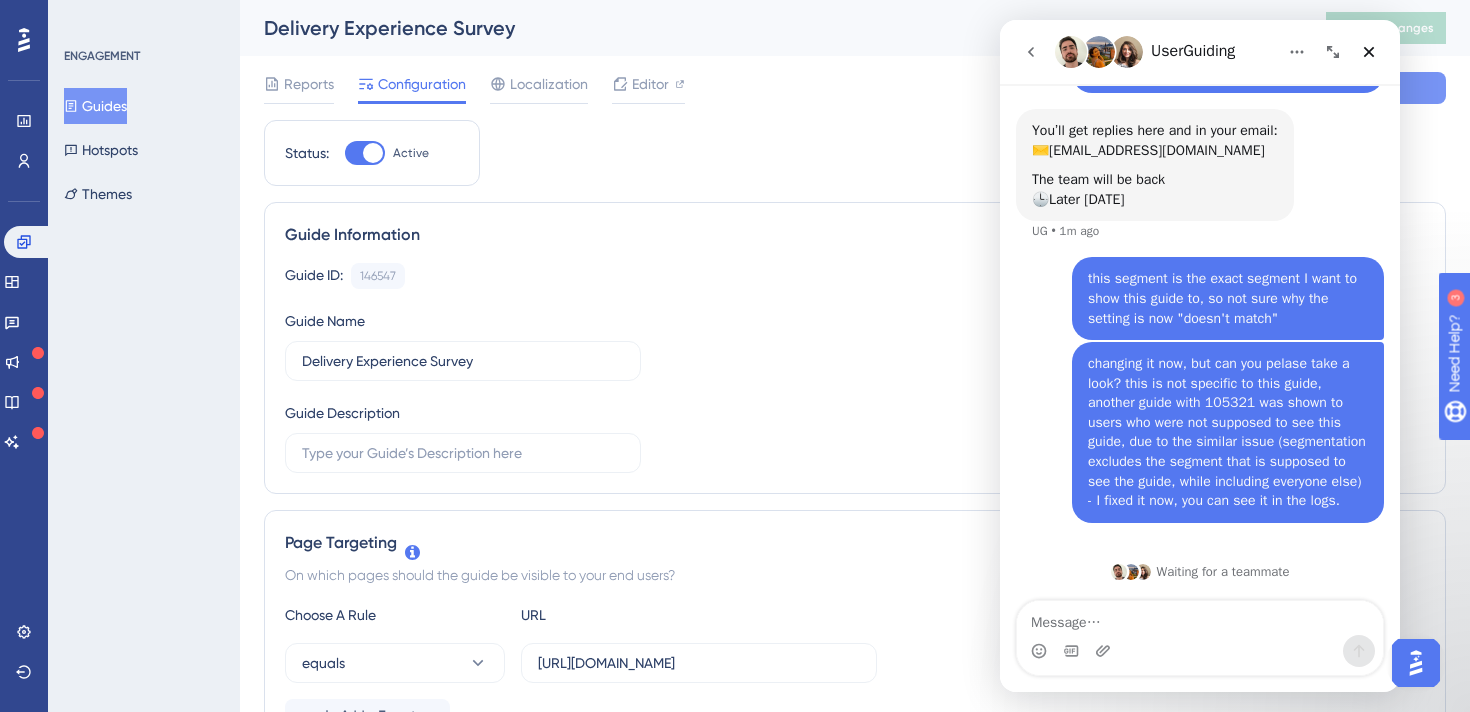 click on "Save" at bounding box center (1386, 88) 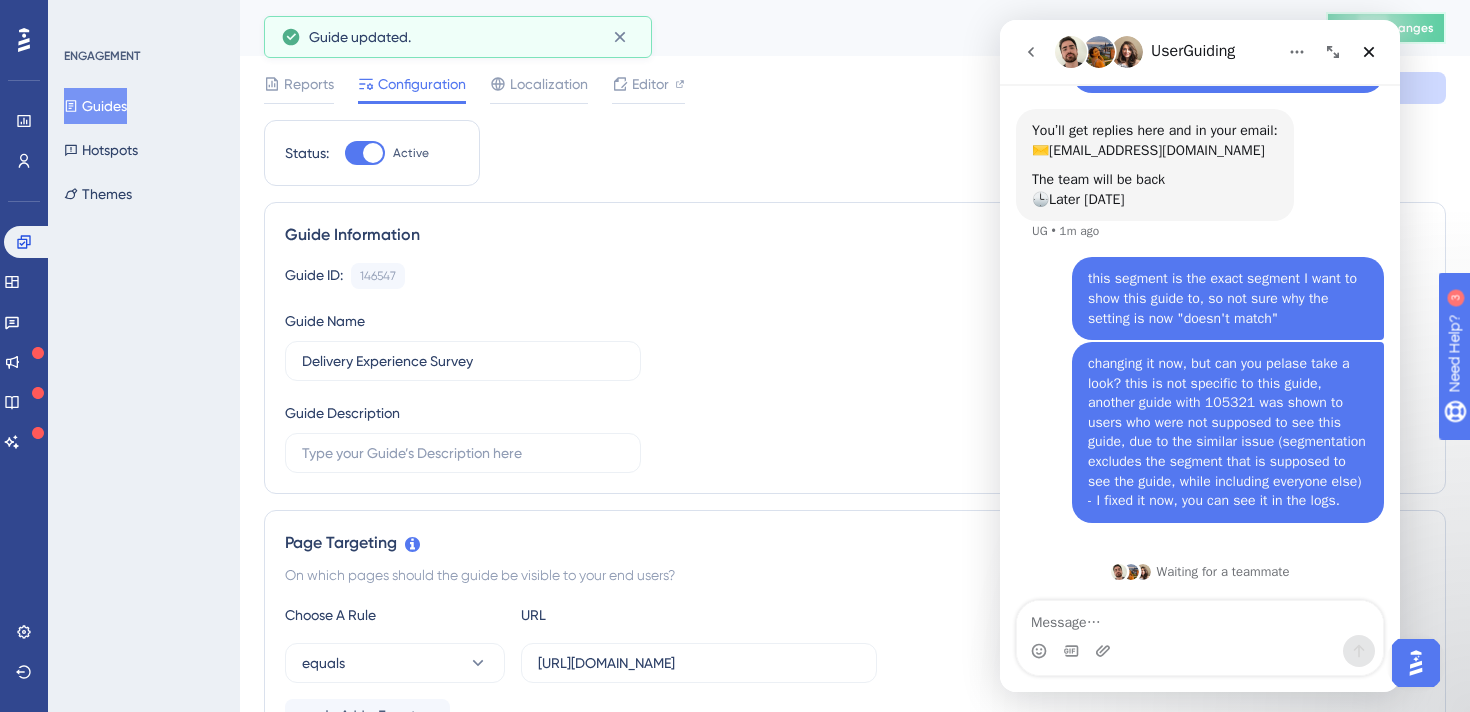 click on "Publish Changes" at bounding box center (1386, 28) 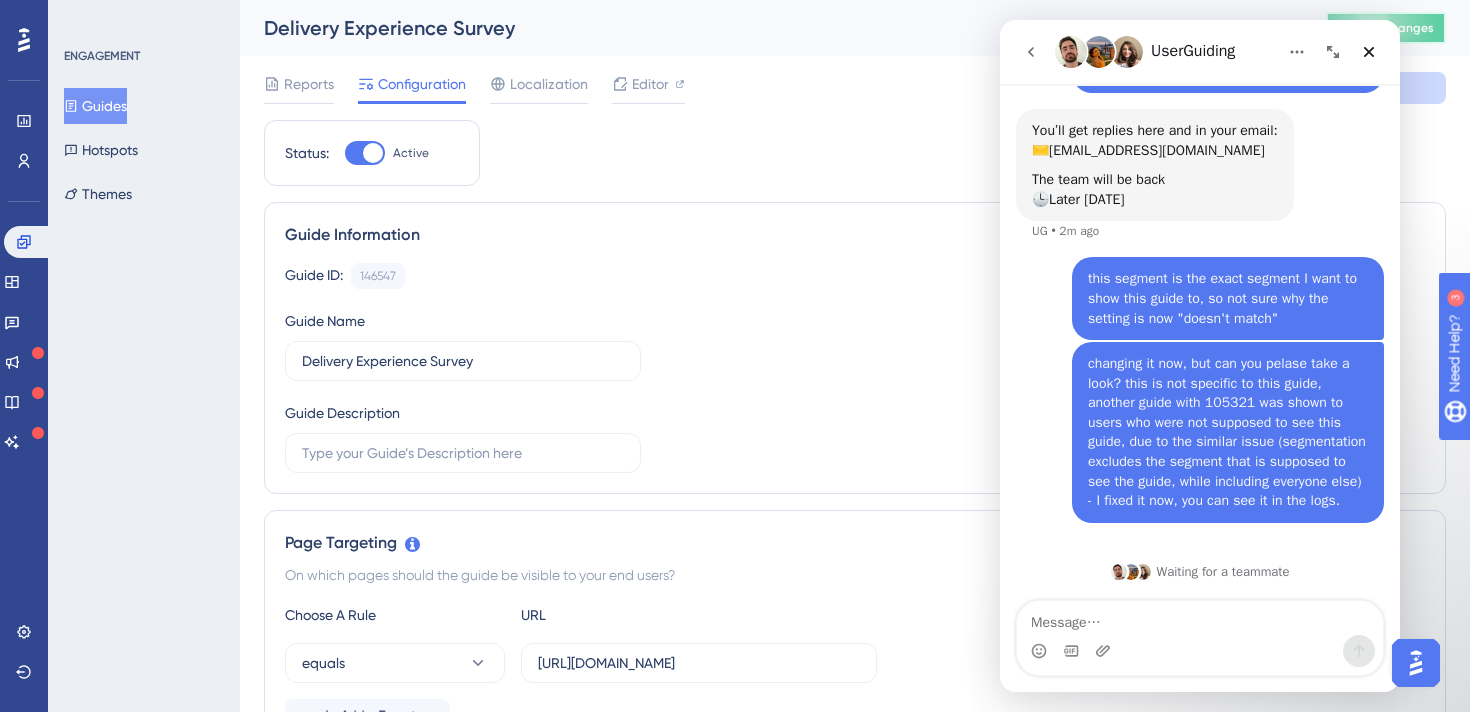 click on "Publish Changes" at bounding box center [1386, 28] 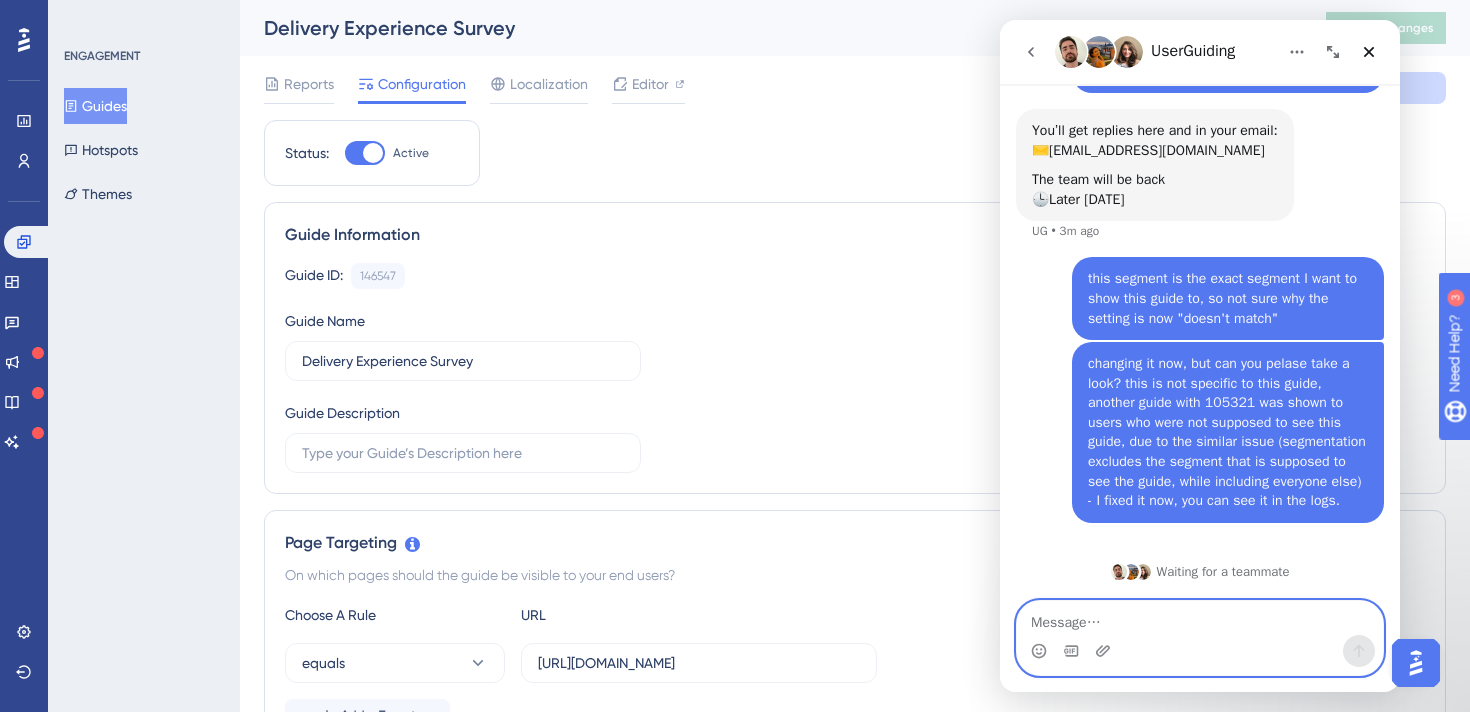 click at bounding box center (1200, 618) 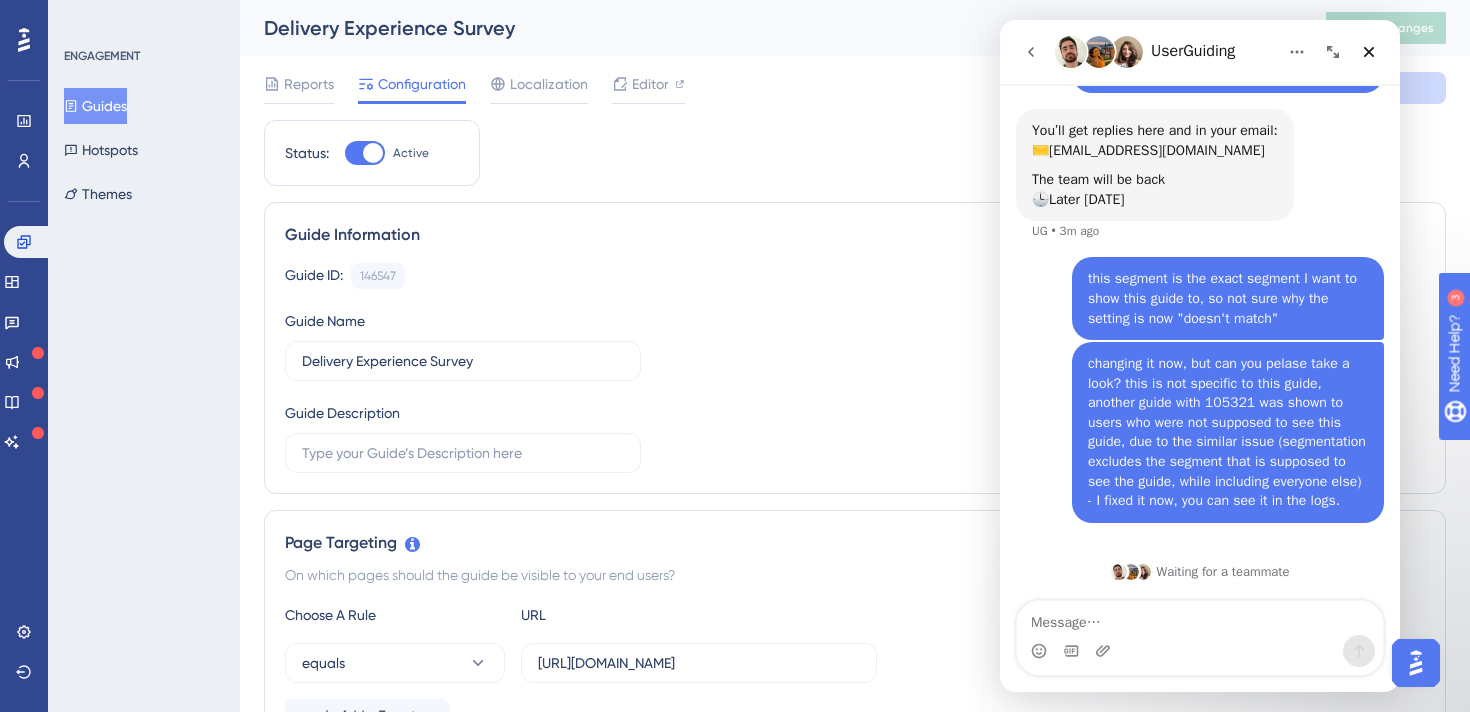 click on "changing it now, but can you pelase take a look? this is not specific to this guide, another guide with 105321 was shown to users who were not supposed to see this guide, due to the similar issue (segmentation excludes the segment that is supposed to see the guide, while including everyone else) - I fixed it now, you can see it in the logs." at bounding box center (1228, 432) 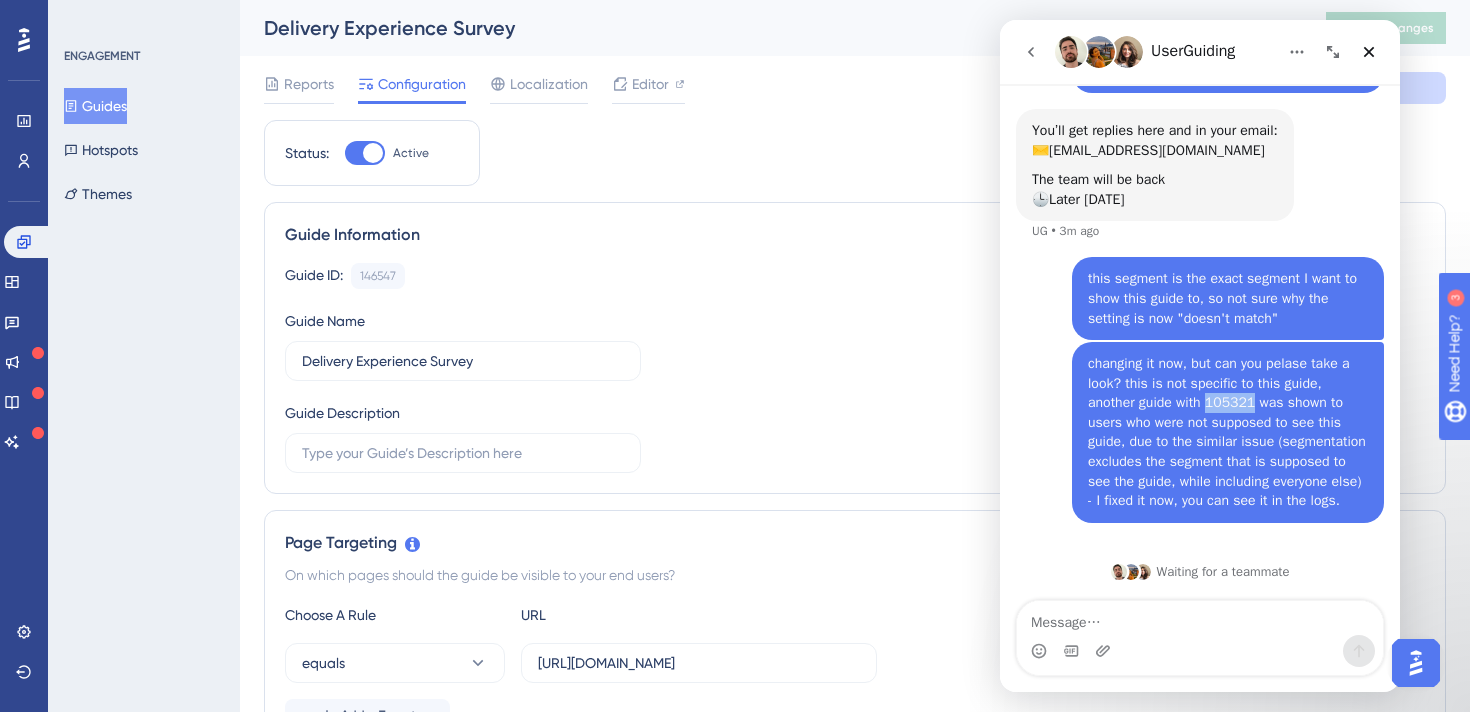 click on "changing it now, but can you pelase take a look? this is not specific to this guide, another guide with 105321 was shown to users who were not supposed to see this guide, due to the similar issue (segmentation excludes the segment that is supposed to see the guide, while including everyone else) - I fixed it now, you can see it in the logs." at bounding box center (1228, 432) 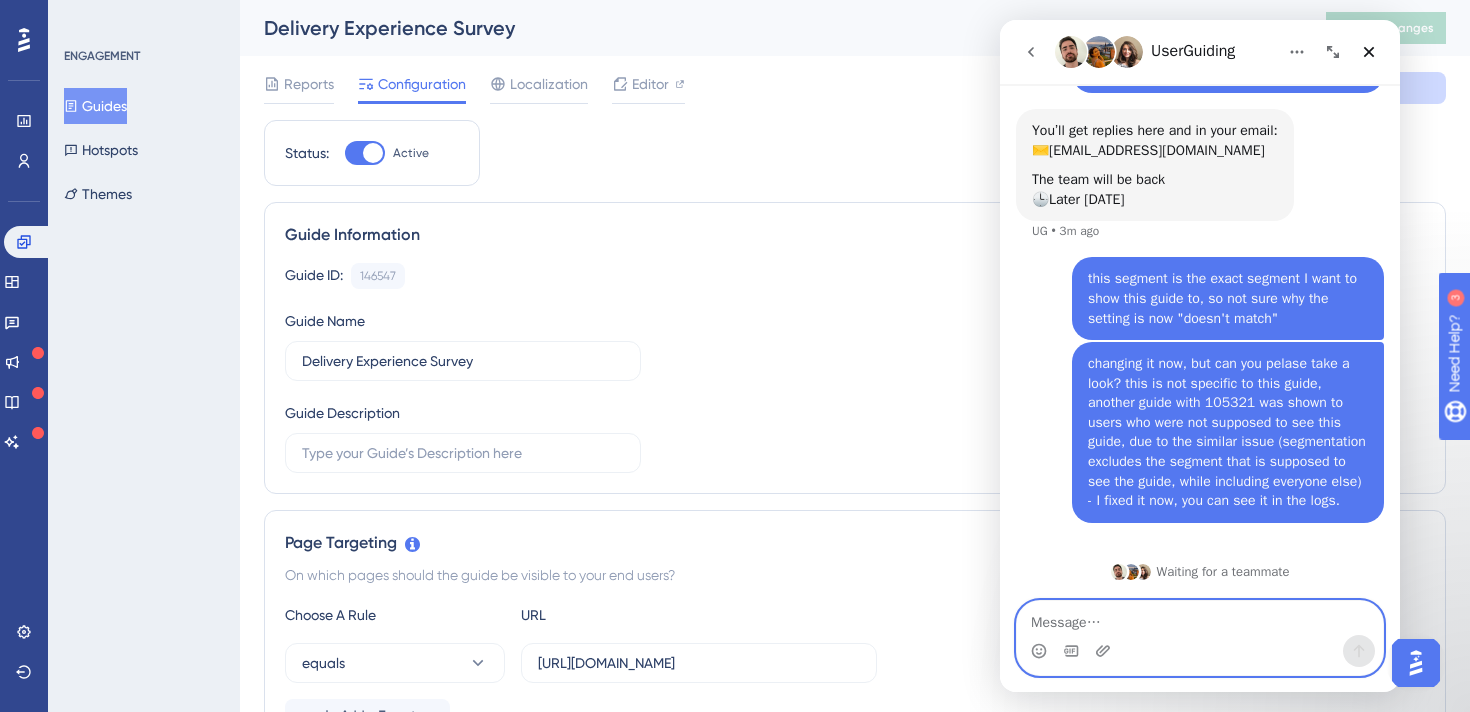 click at bounding box center (1200, 618) 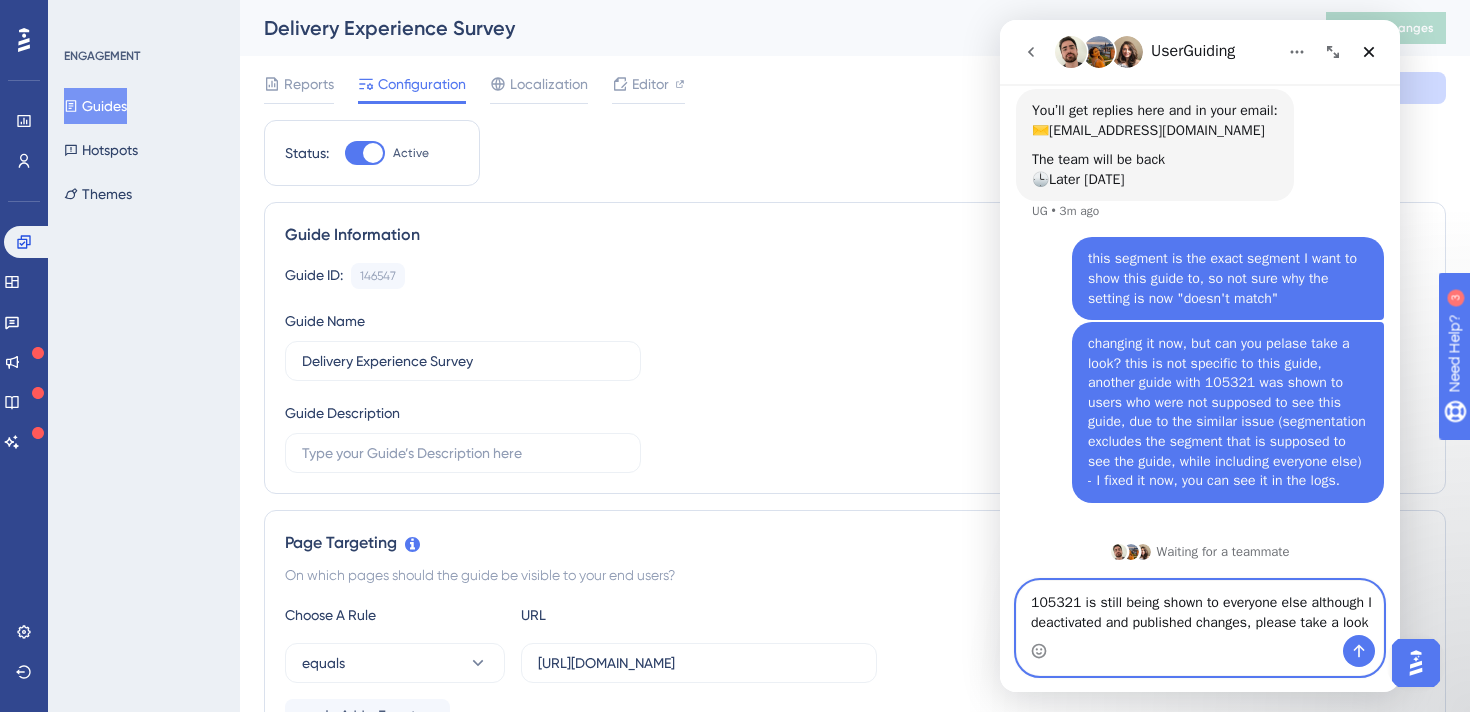 scroll, scrollTop: 436, scrollLeft: 0, axis: vertical 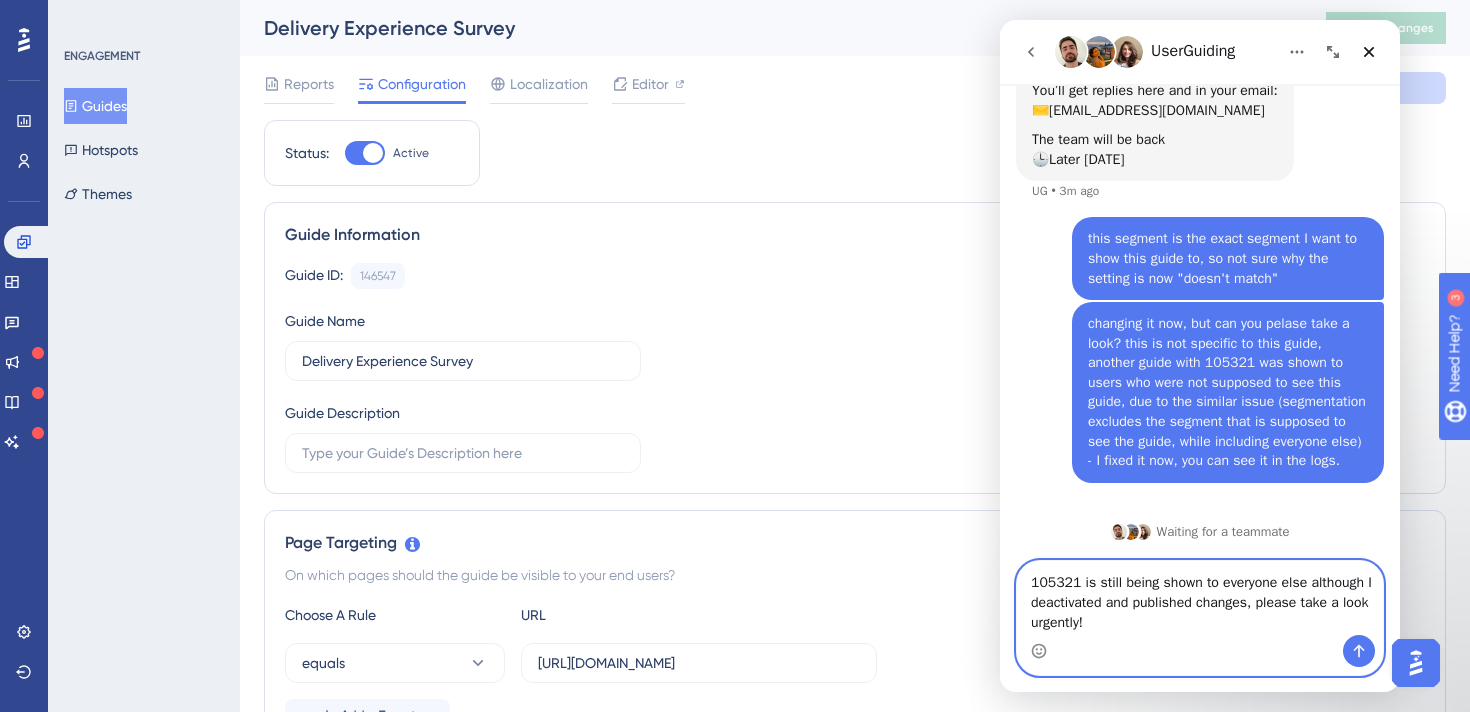 type on "105321 is still being shown to everyone else although I deactivated and published changes, please take a look urgently" 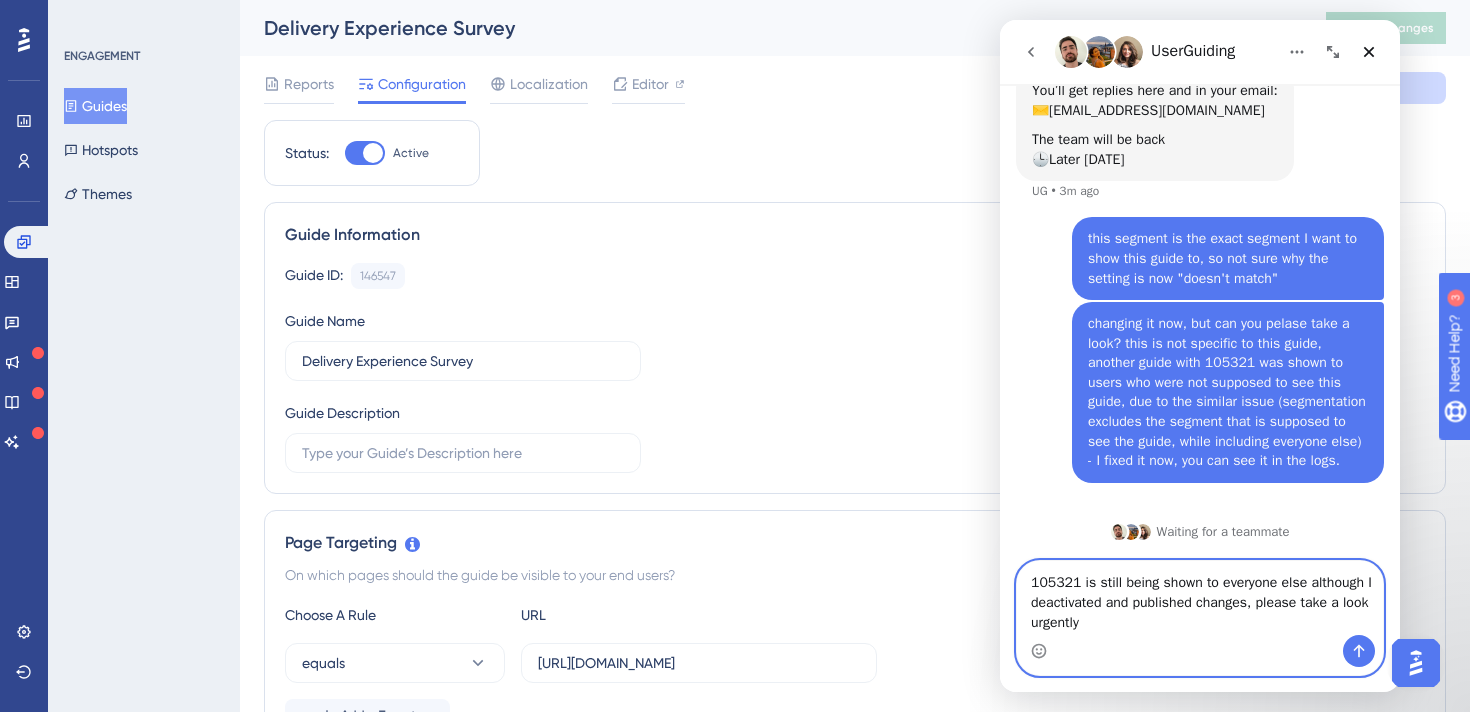 type 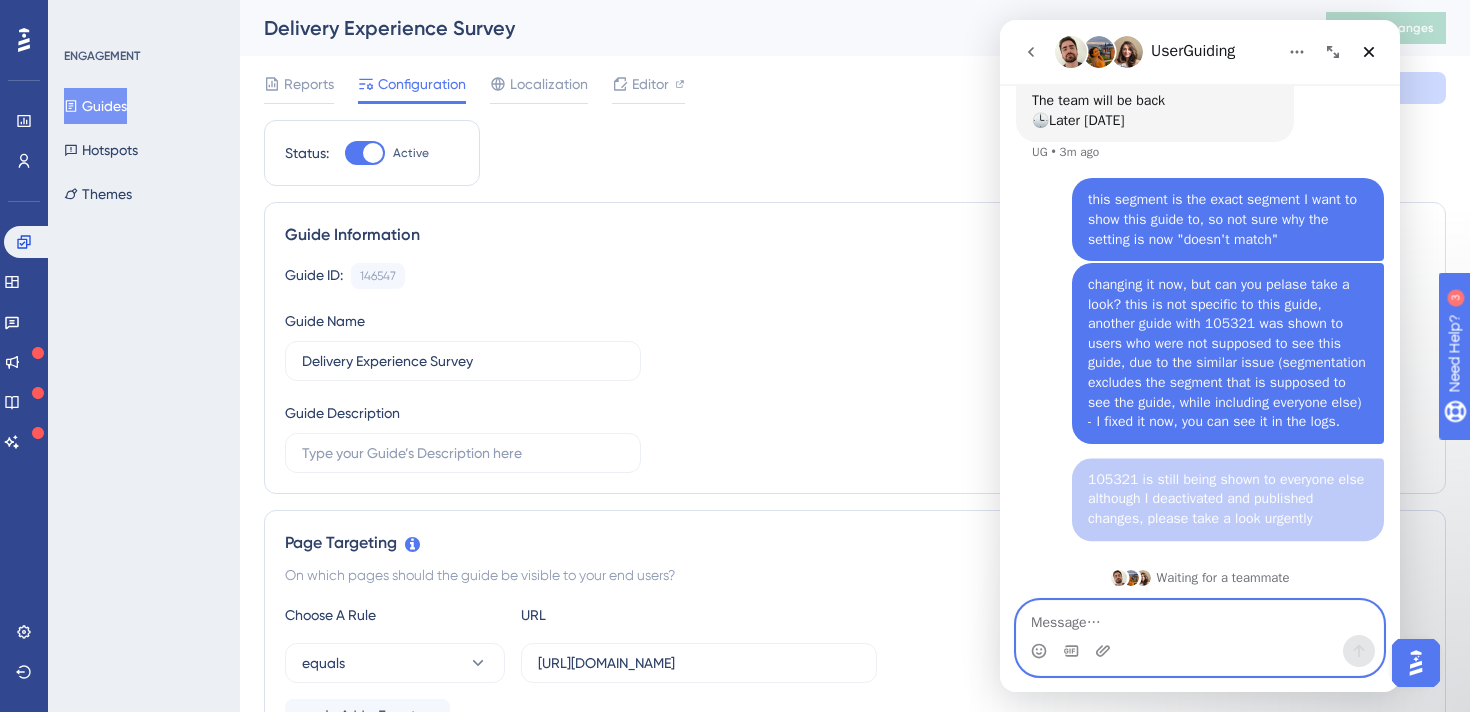 scroll, scrollTop: 481, scrollLeft: 0, axis: vertical 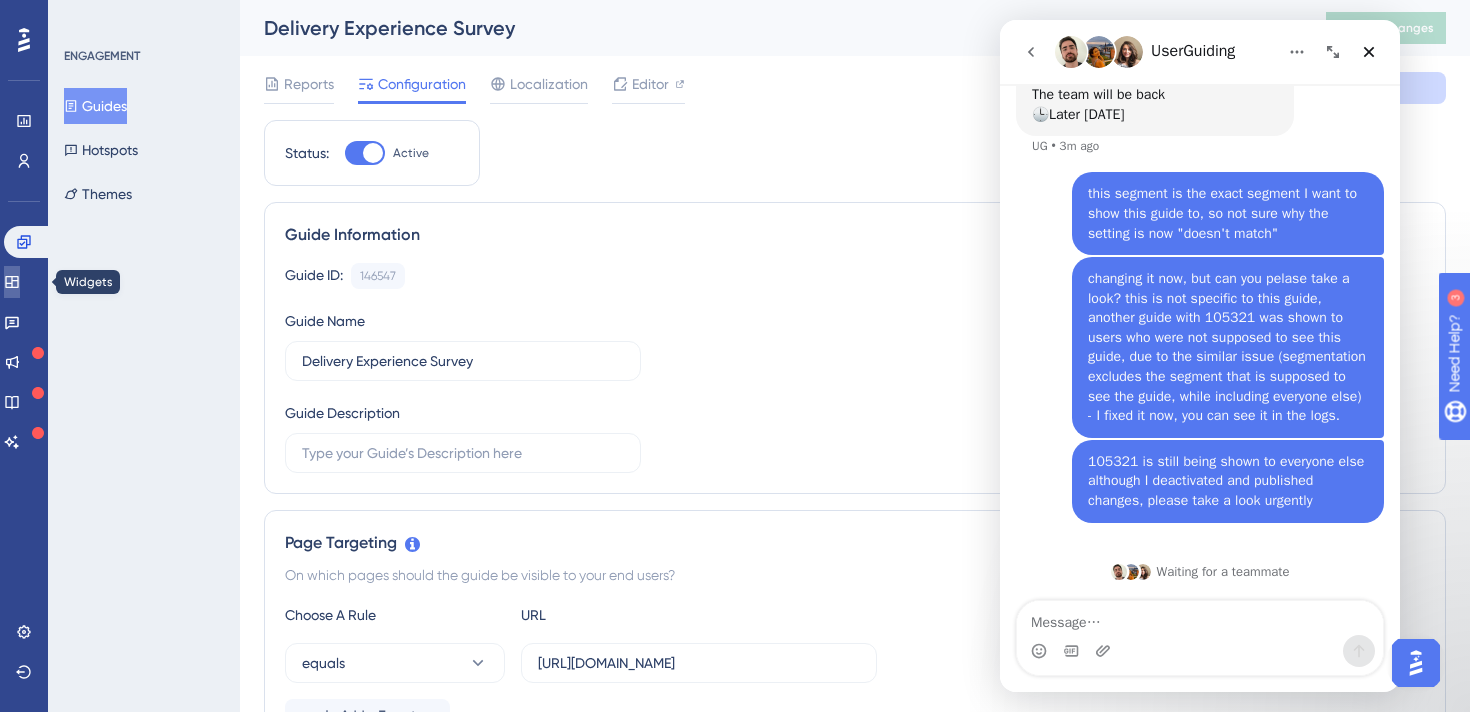 click at bounding box center (12, 282) 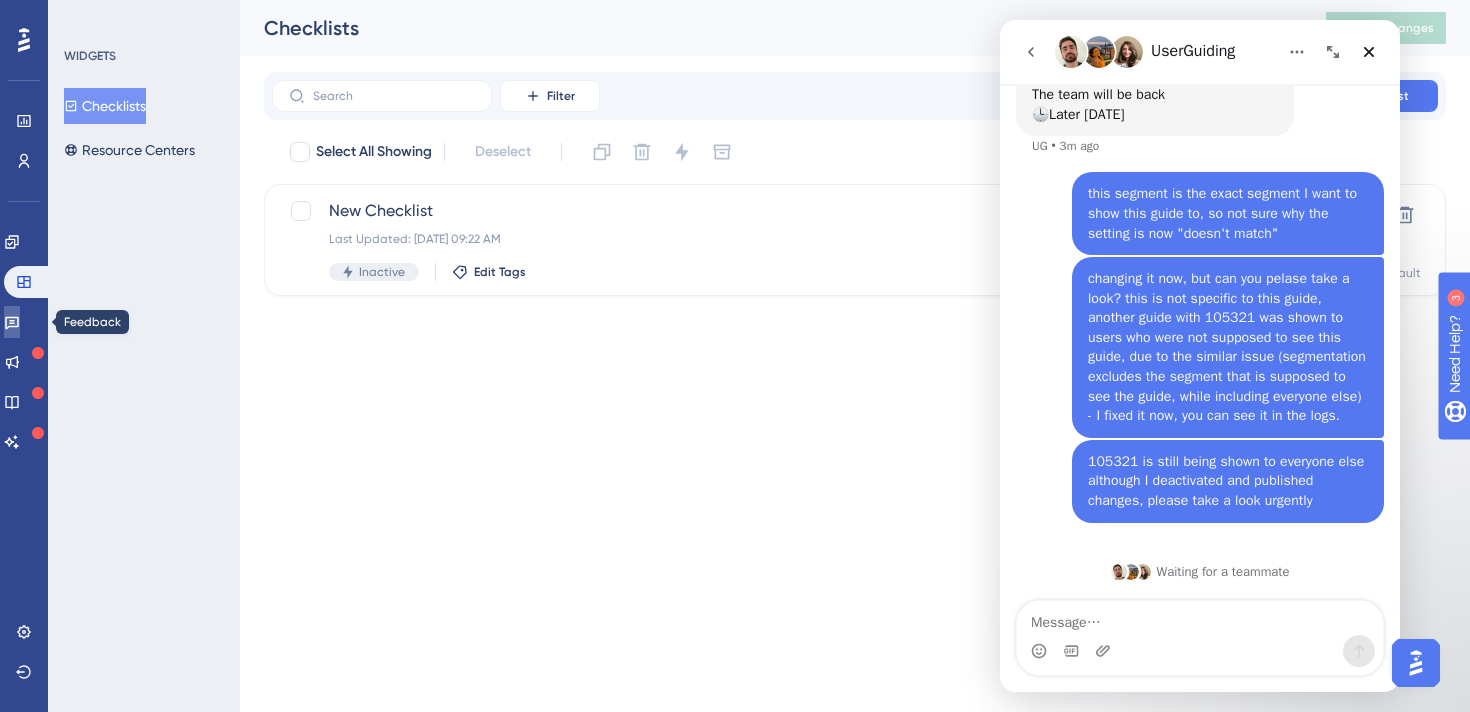 click 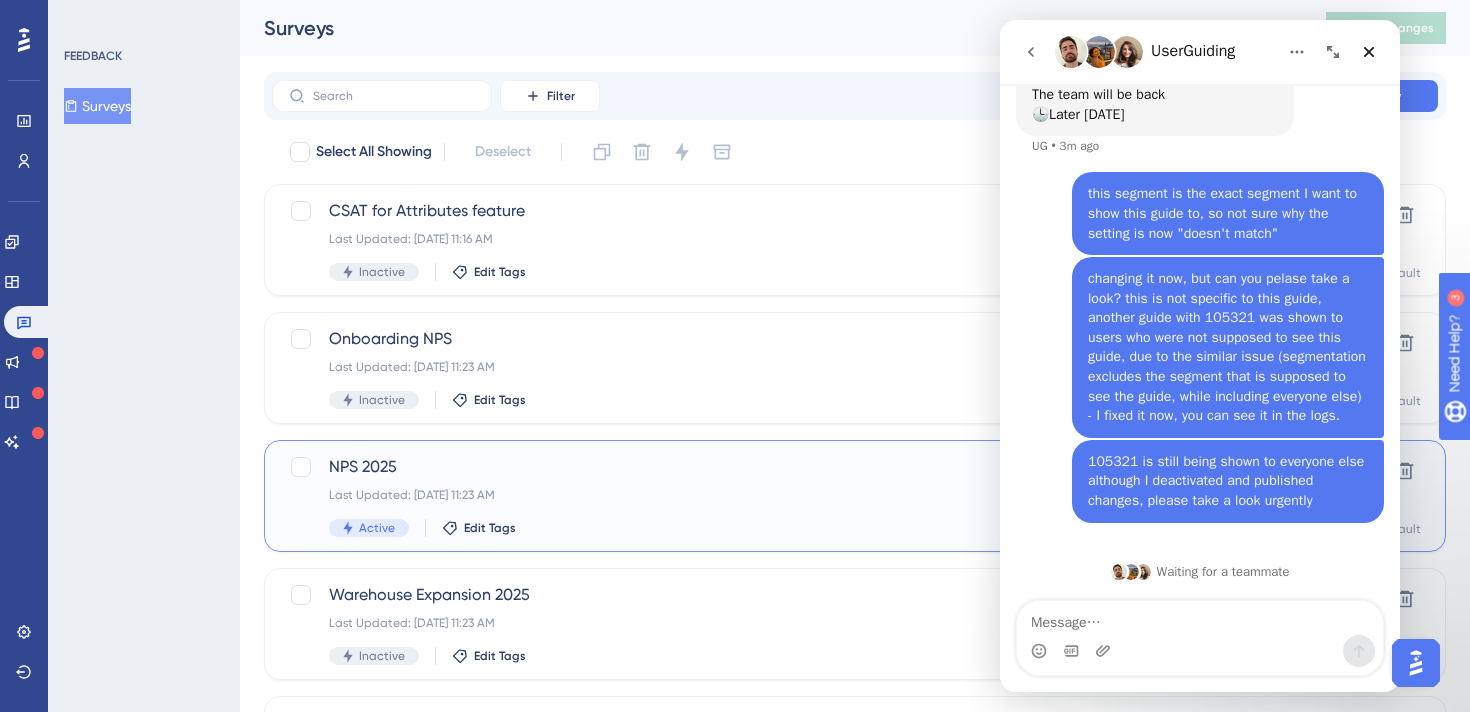click on "NPS 2025" at bounding box center [775, 467] 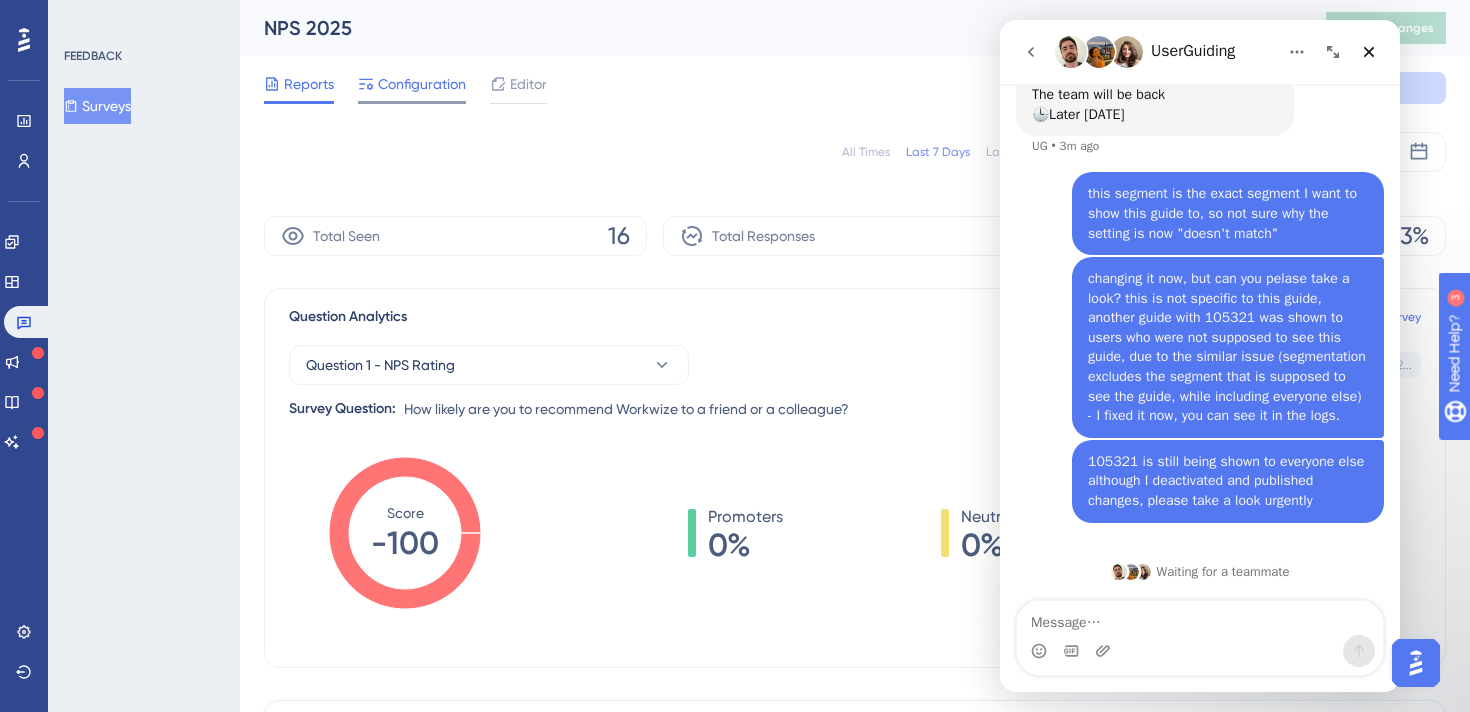 click on "Configuration" at bounding box center [422, 84] 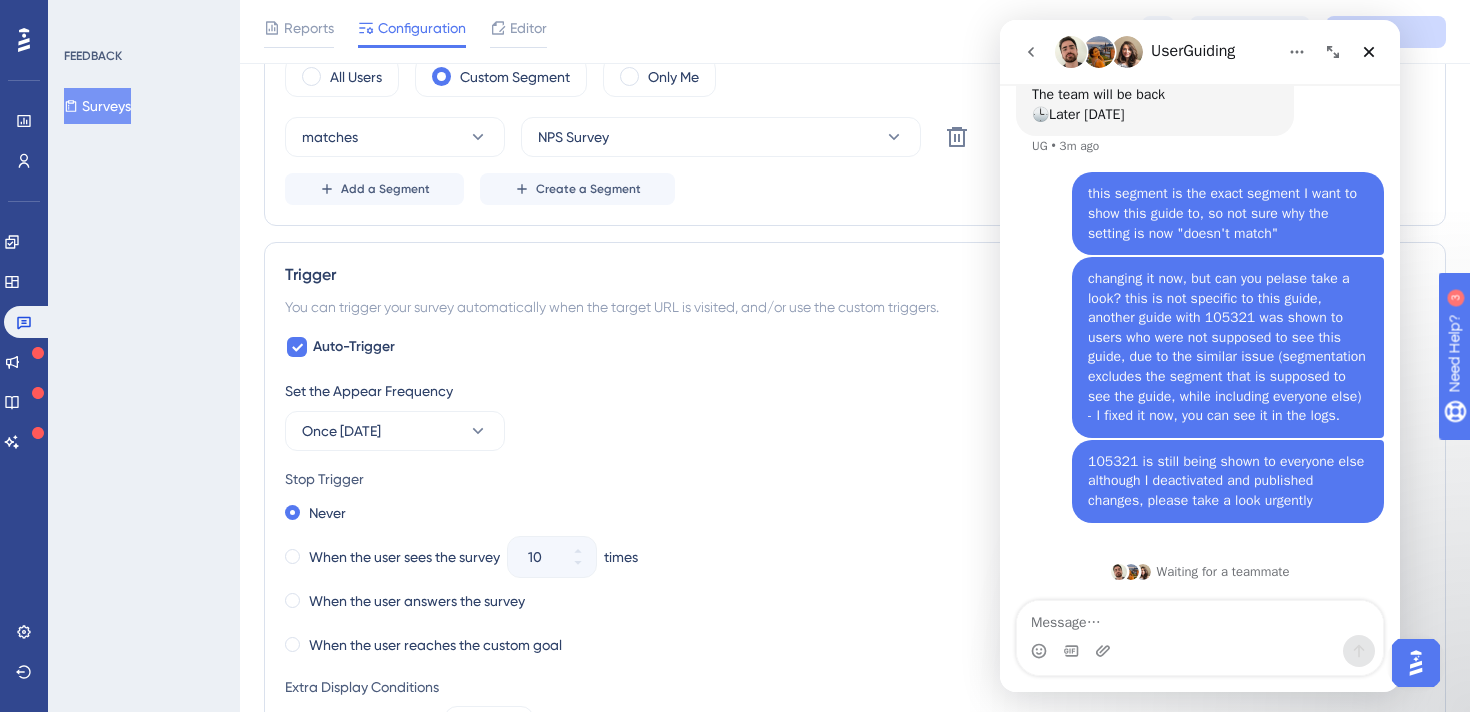 scroll, scrollTop: 715, scrollLeft: 0, axis: vertical 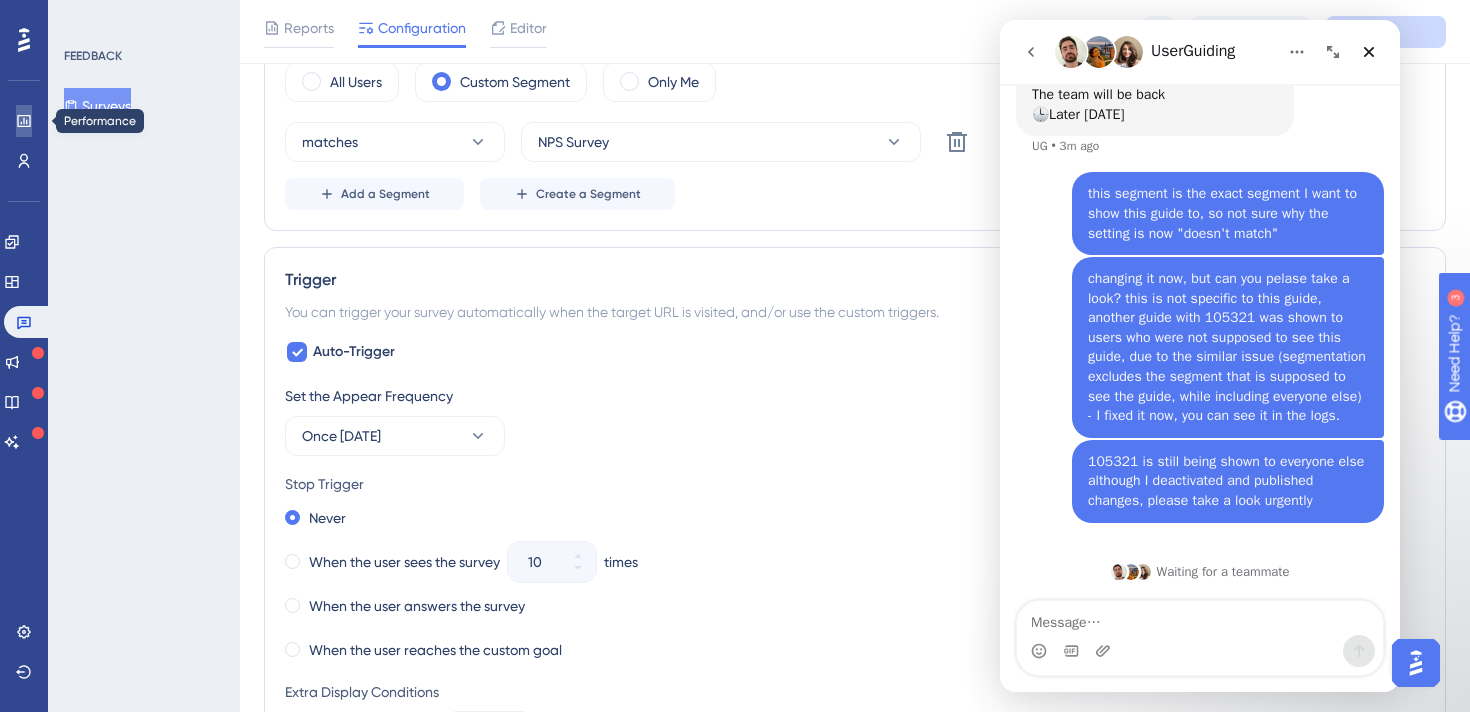 click at bounding box center (24, 121) 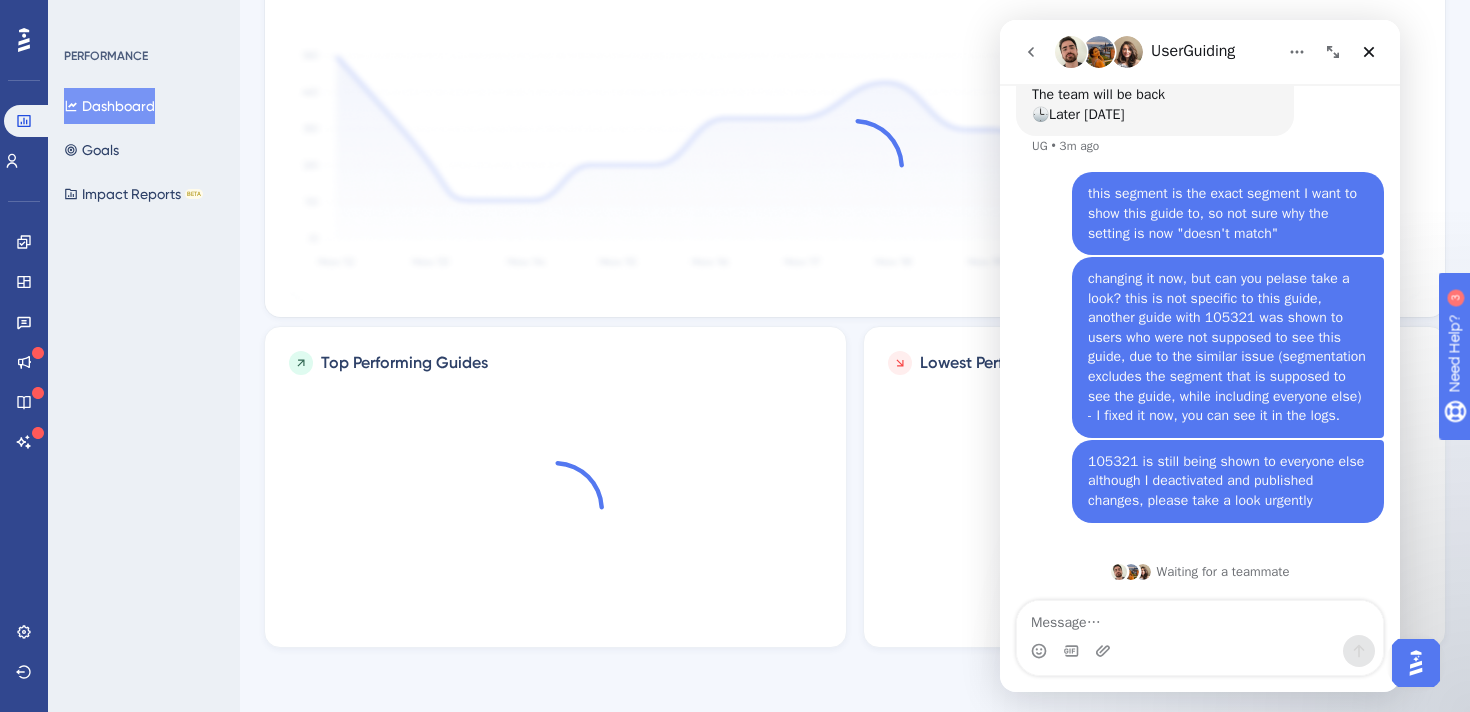 scroll, scrollTop: 0, scrollLeft: 0, axis: both 